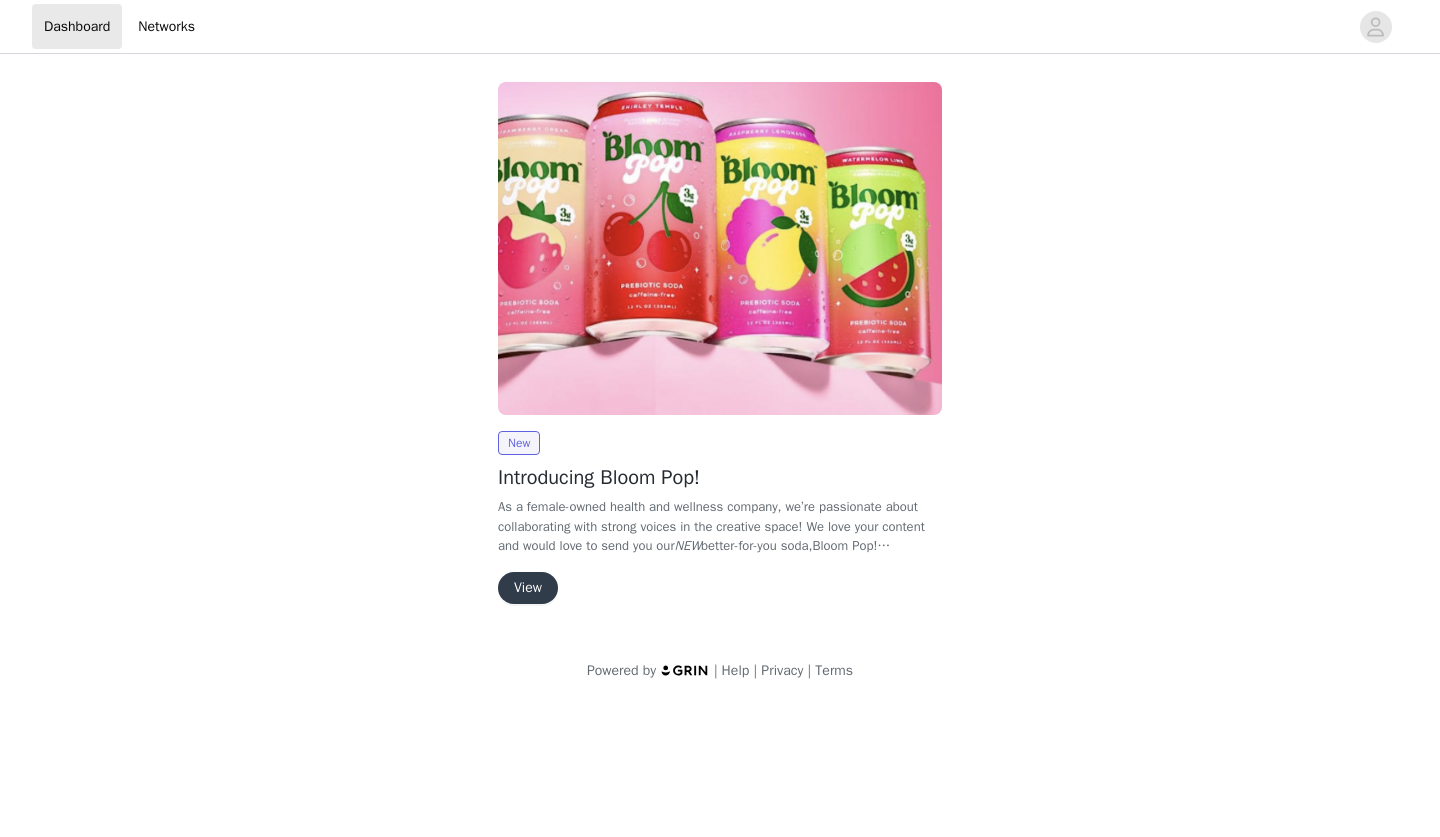 scroll, scrollTop: 0, scrollLeft: 0, axis: both 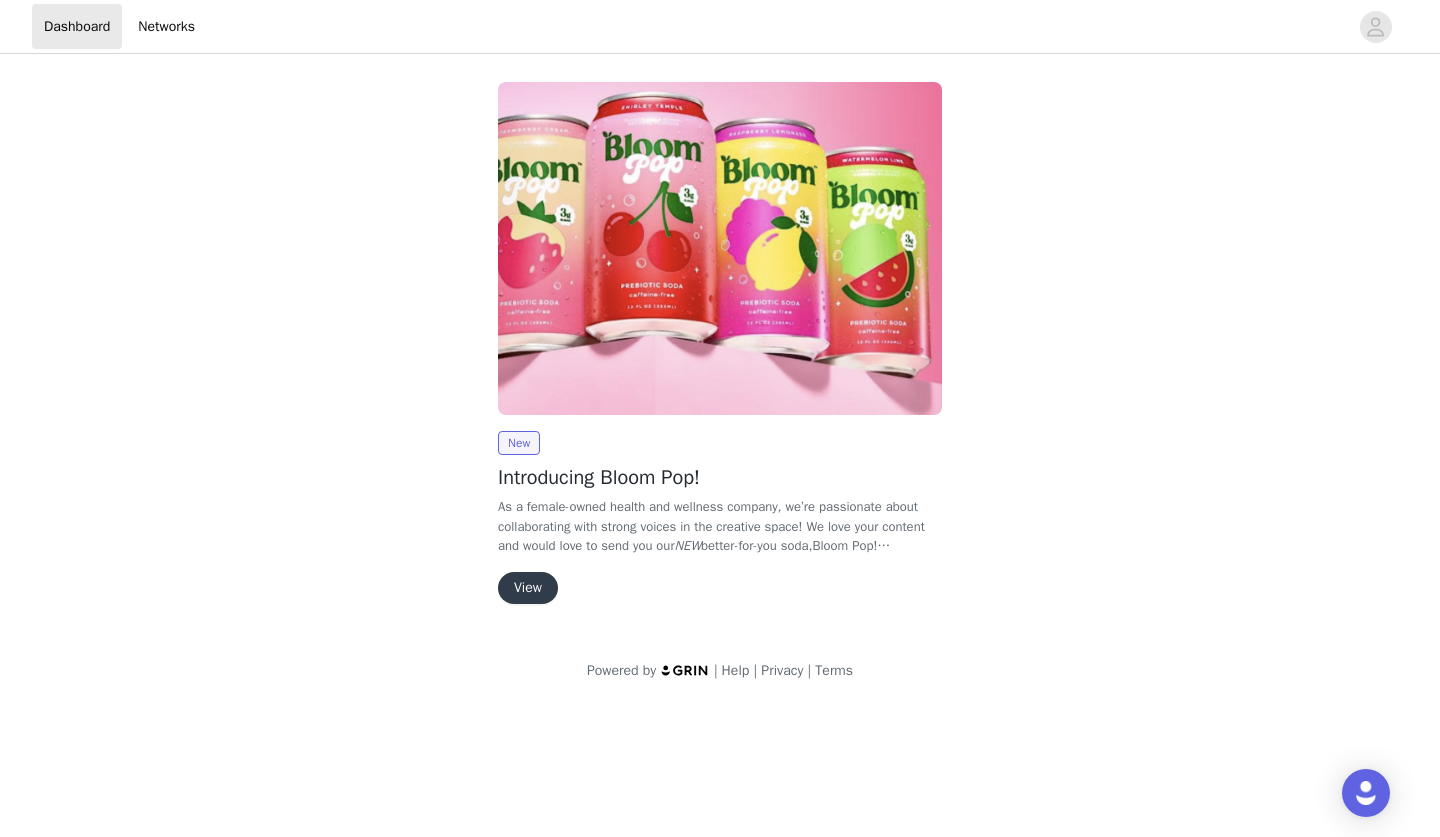 click on "View" at bounding box center [528, 588] 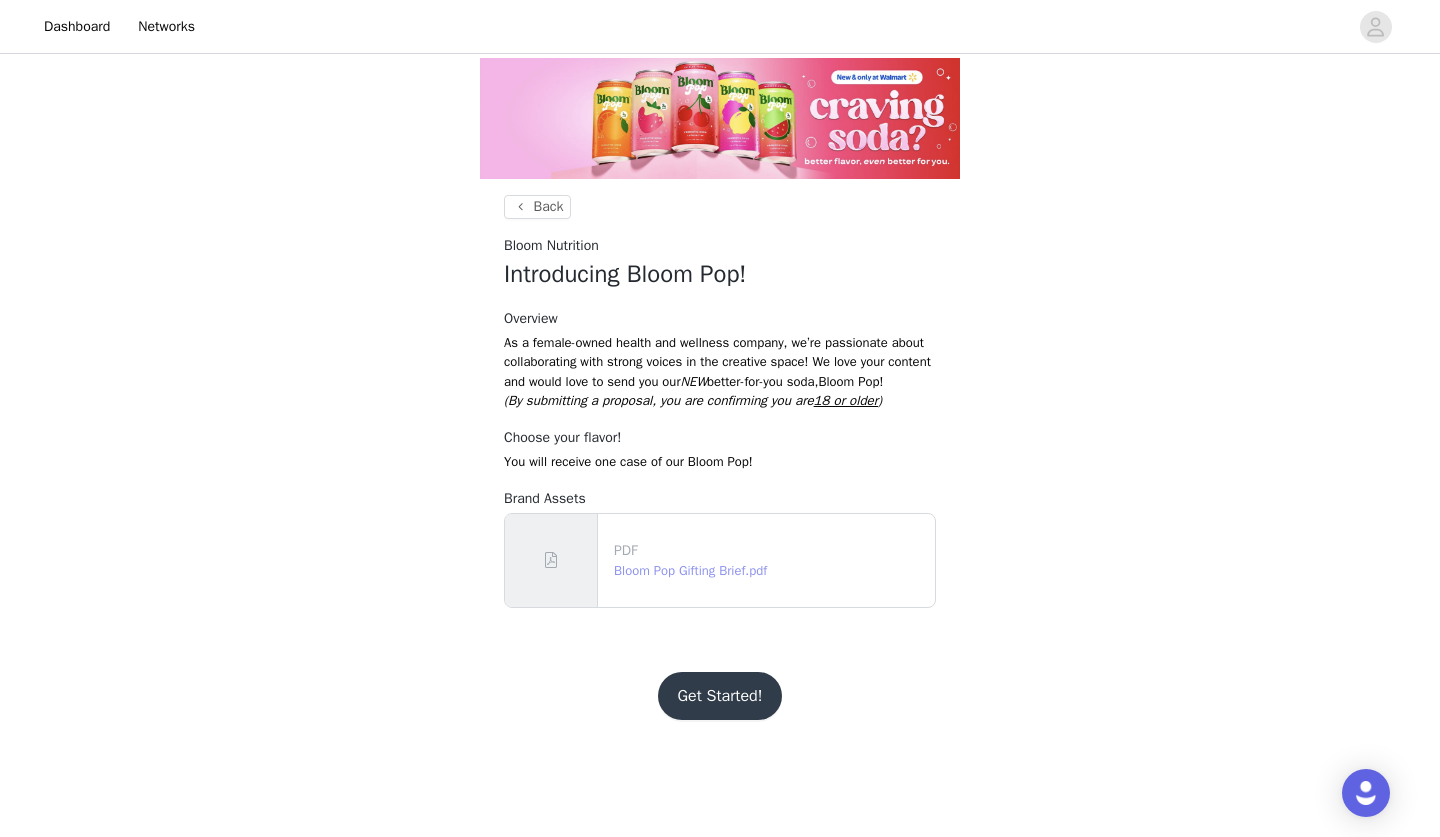 click on "Bloom Pop Gifting Brief.pdf" at bounding box center (690, 570) 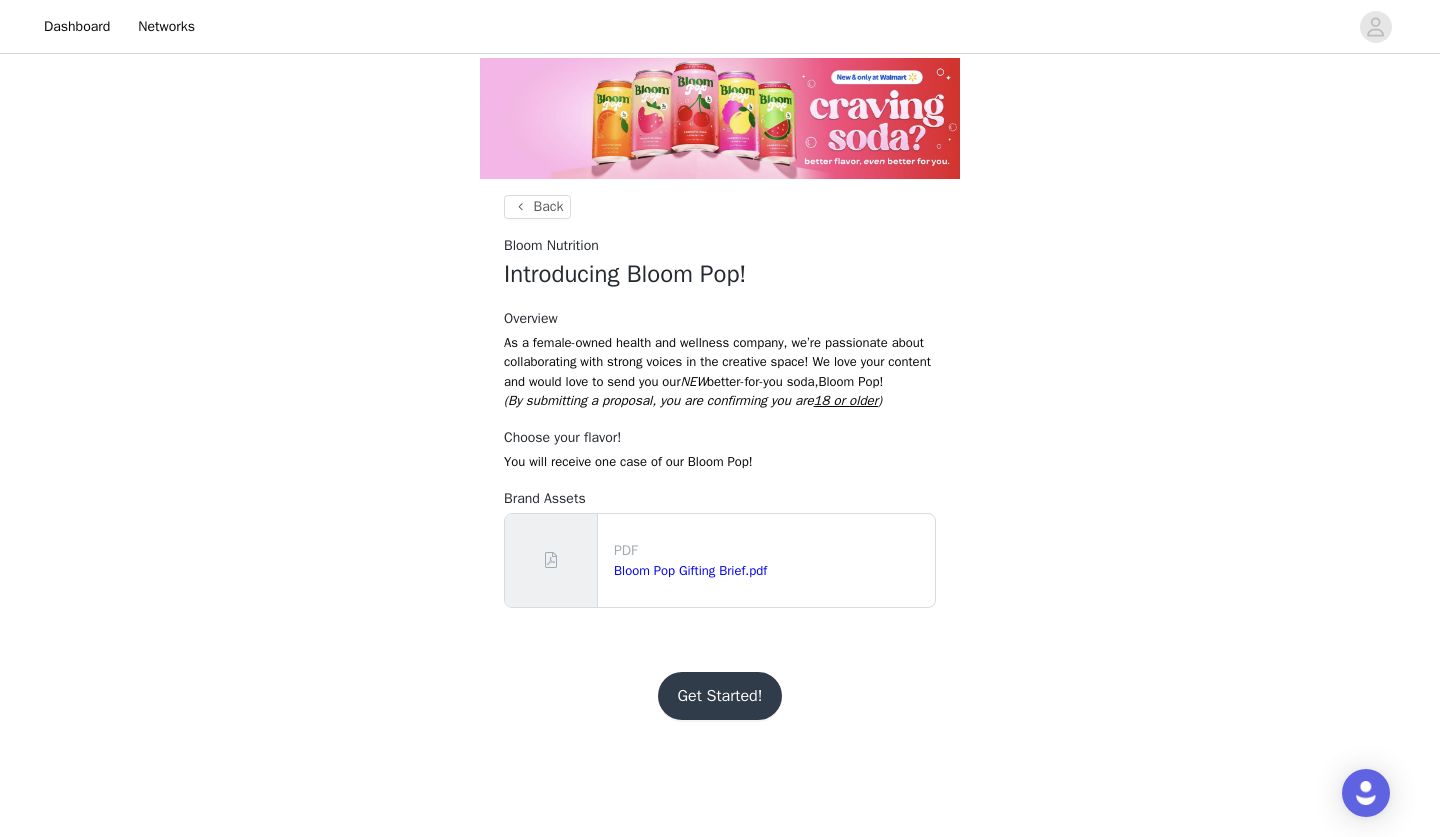 click on "Get Started!" at bounding box center [720, 696] 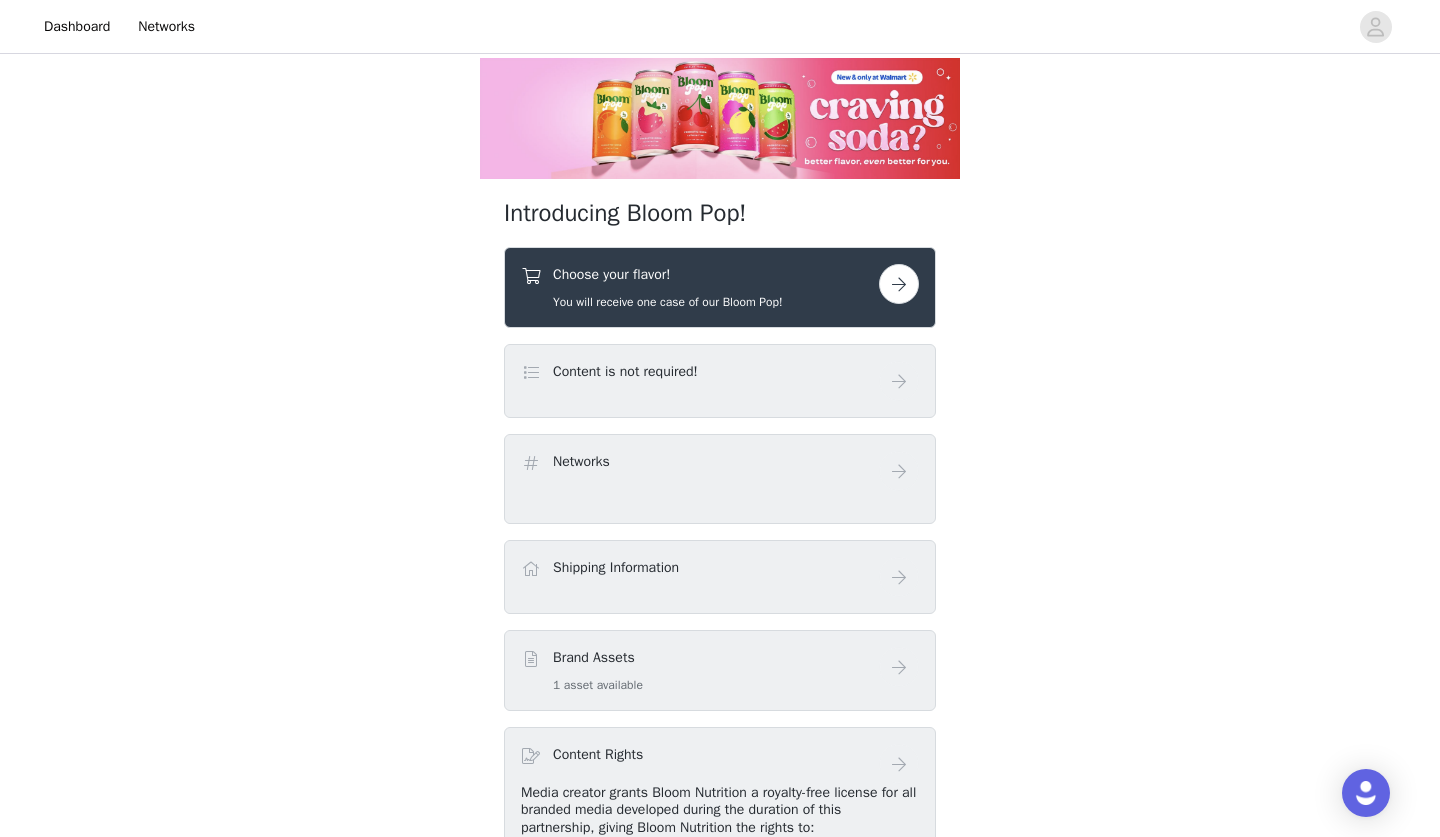 click at bounding box center [899, 284] 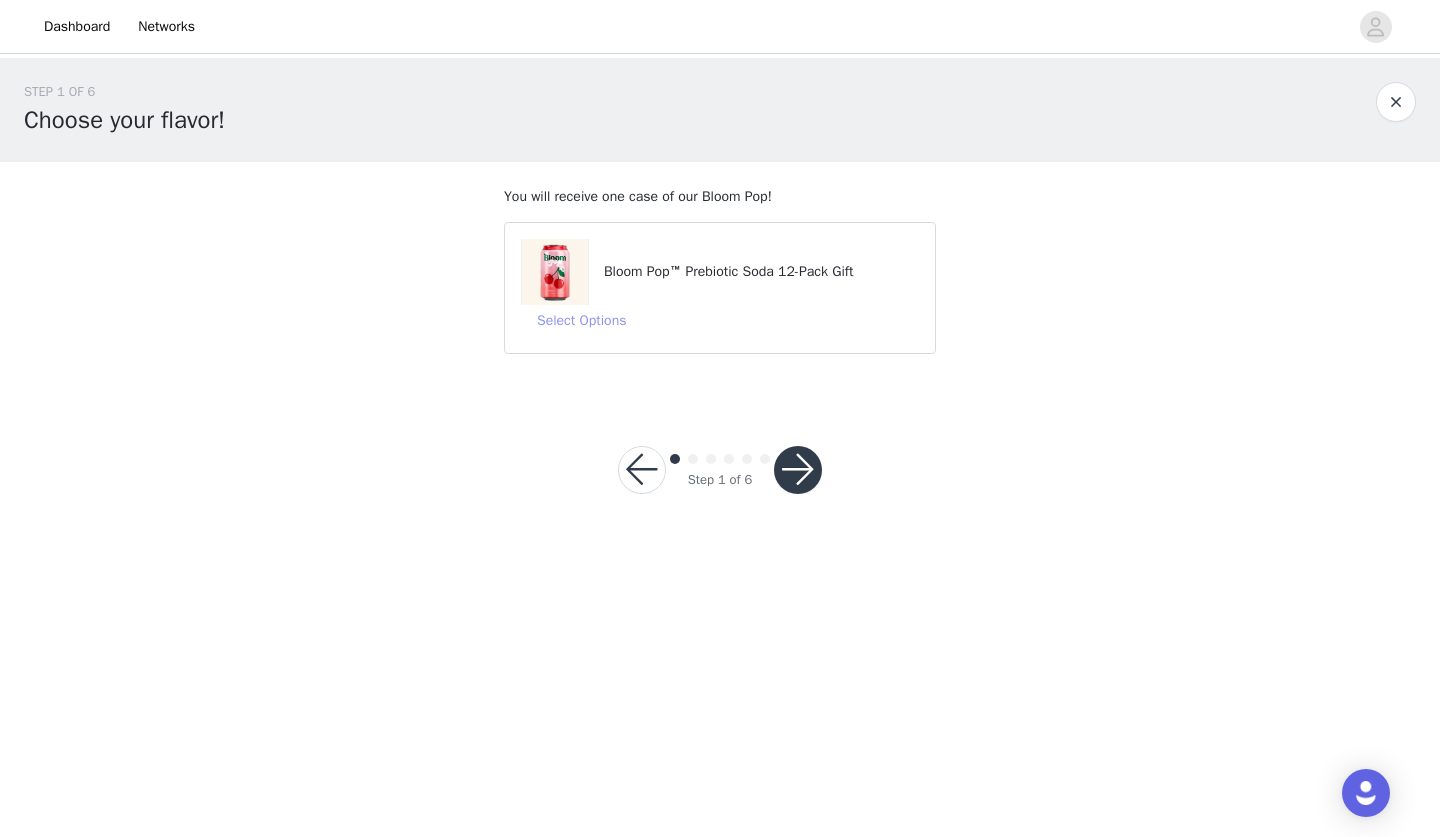 click on "Select Options" at bounding box center [581, 321] 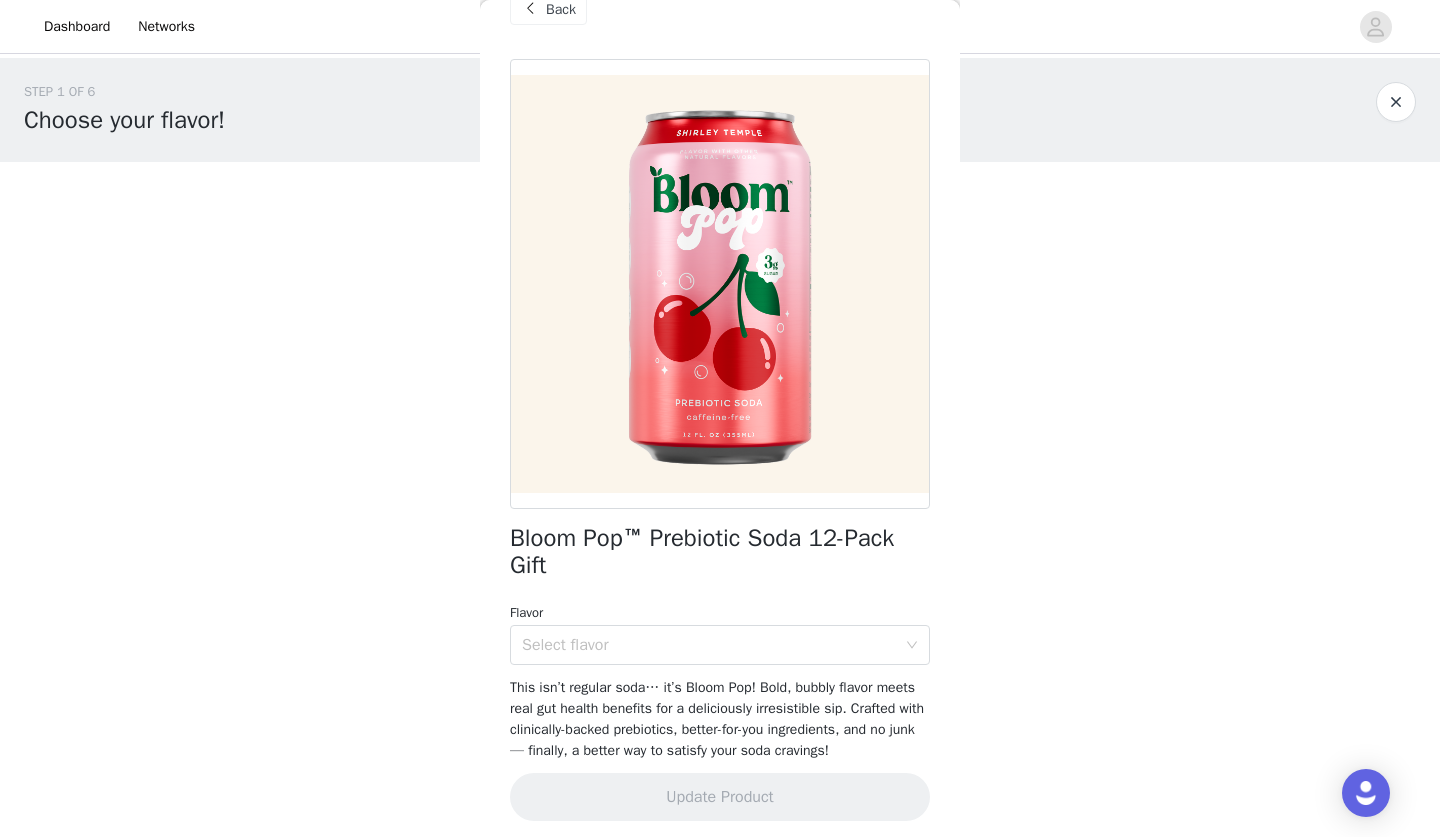 scroll, scrollTop: 40, scrollLeft: 0, axis: vertical 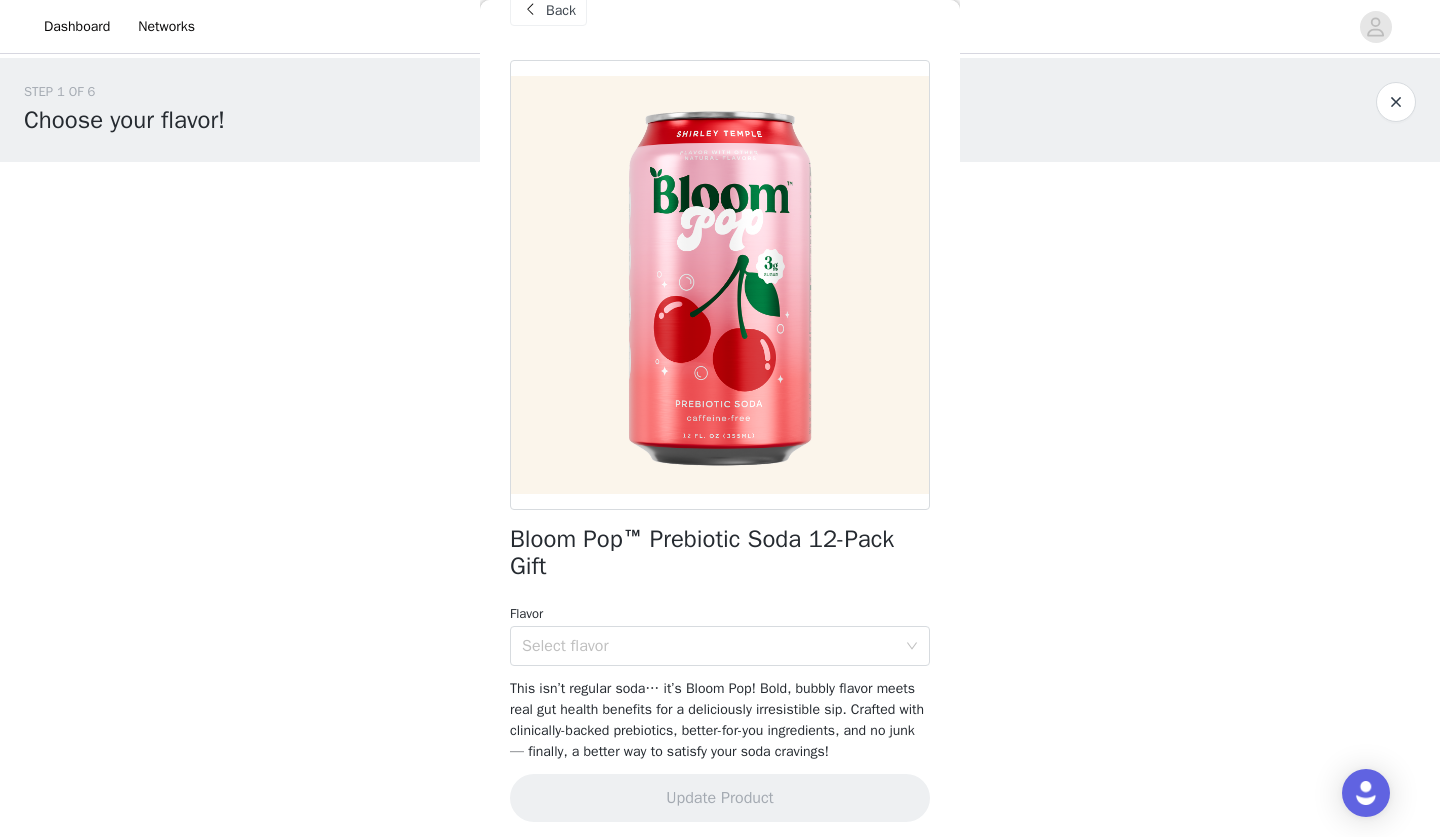click on "Select flavor" at bounding box center (709, 646) 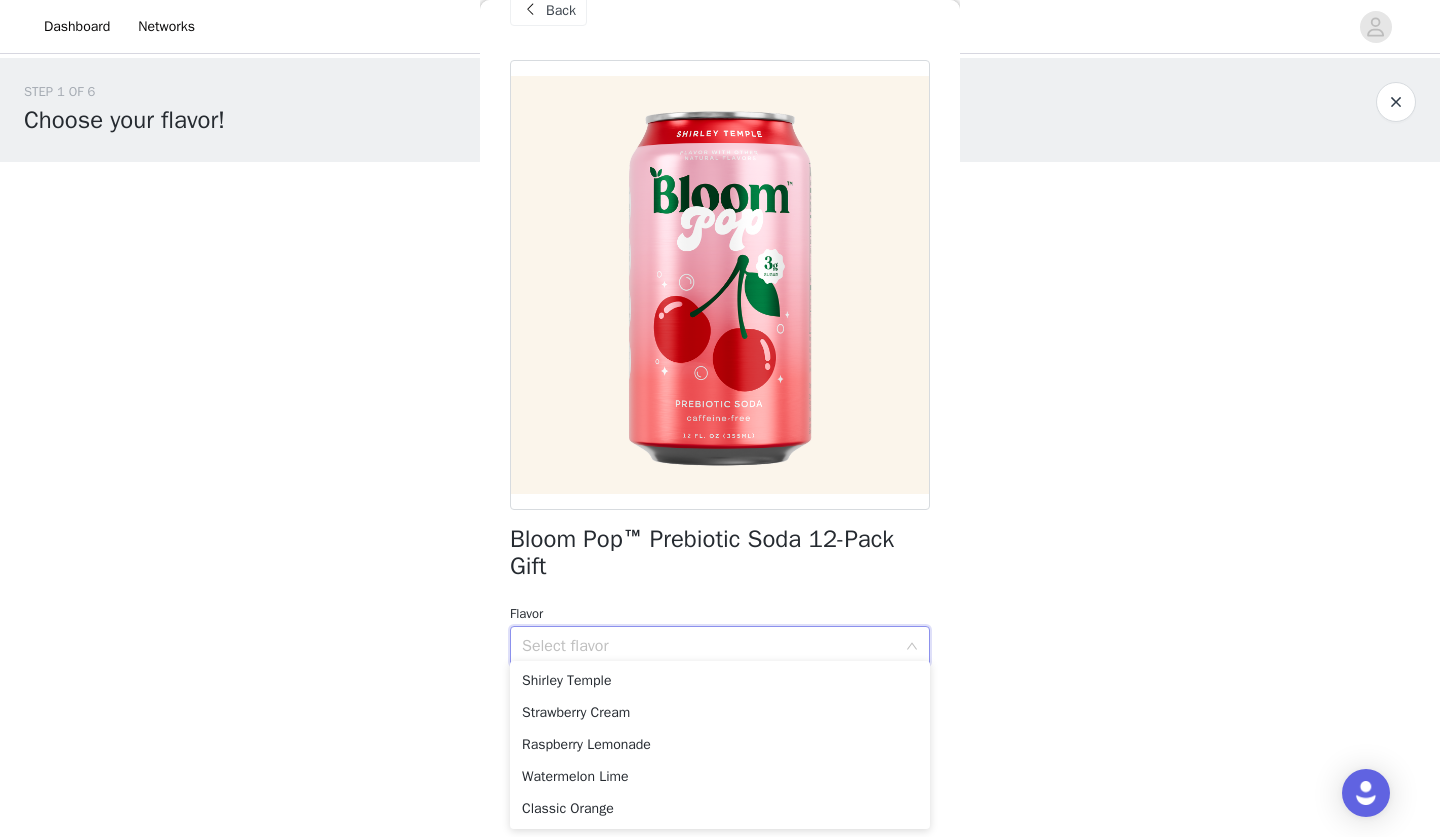 scroll, scrollTop: 0, scrollLeft: 0, axis: both 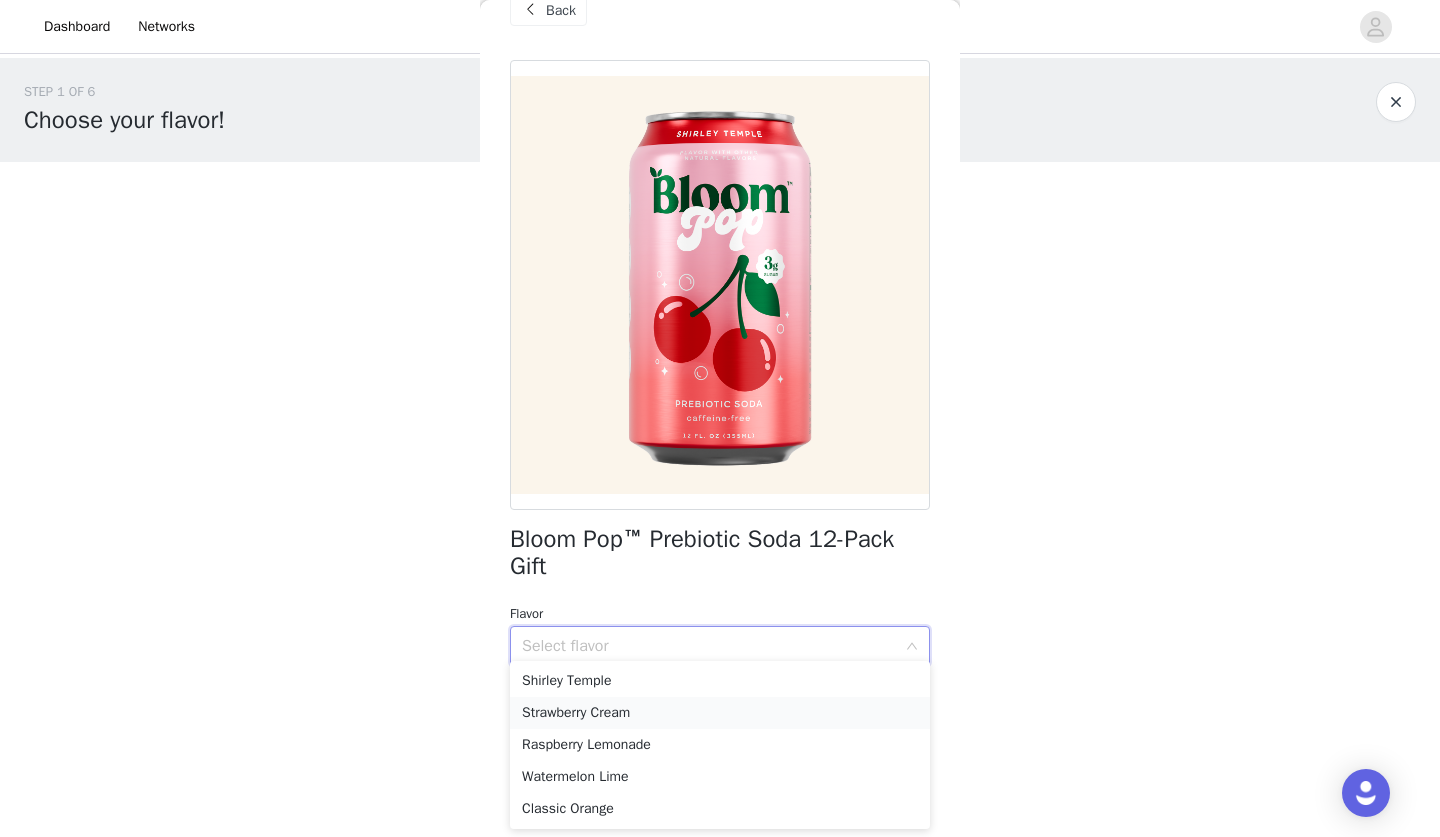 click on "Strawberry Cream" at bounding box center (720, 713) 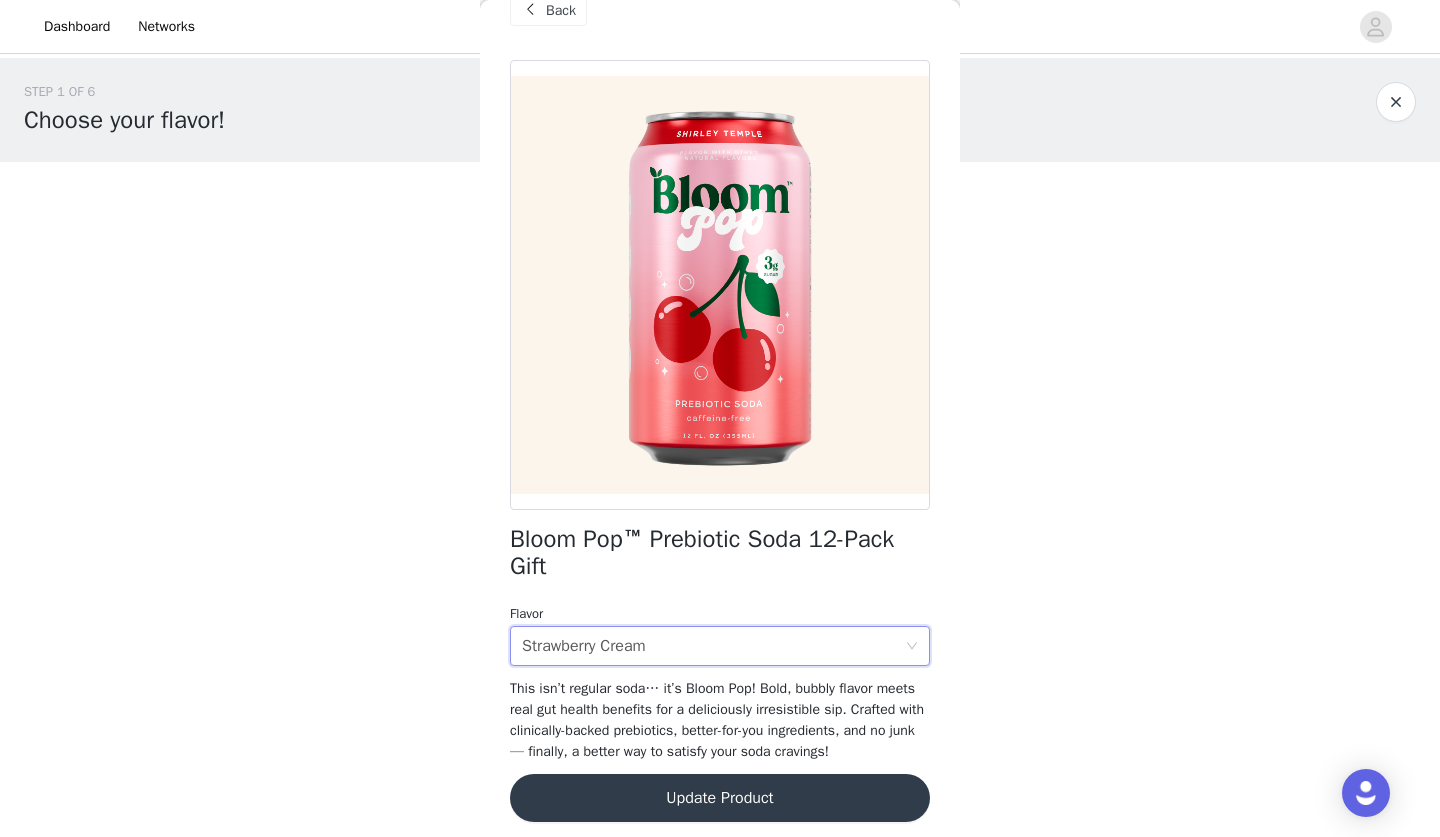 click on "Update Product" at bounding box center [720, 798] 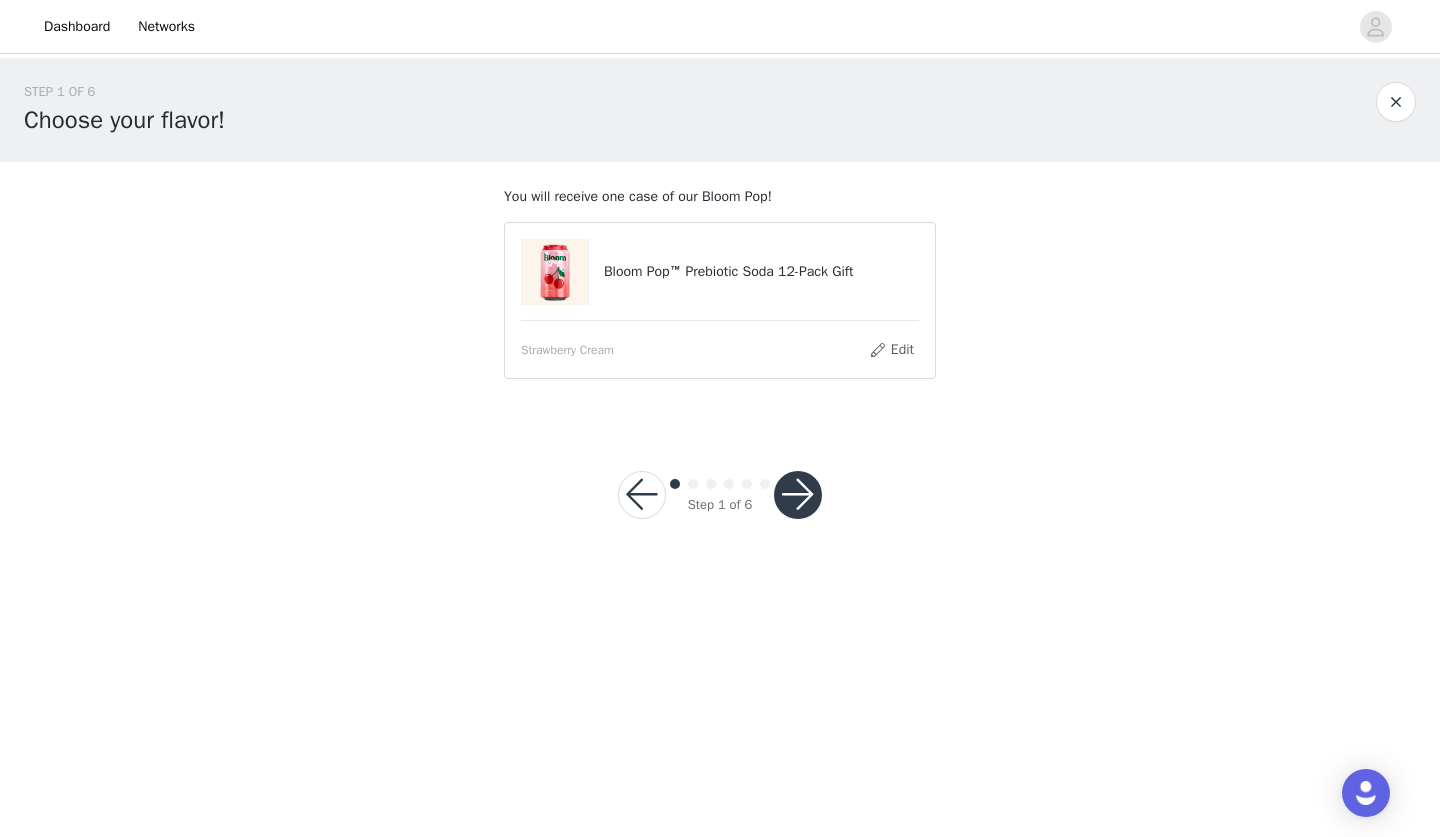 click at bounding box center (798, 495) 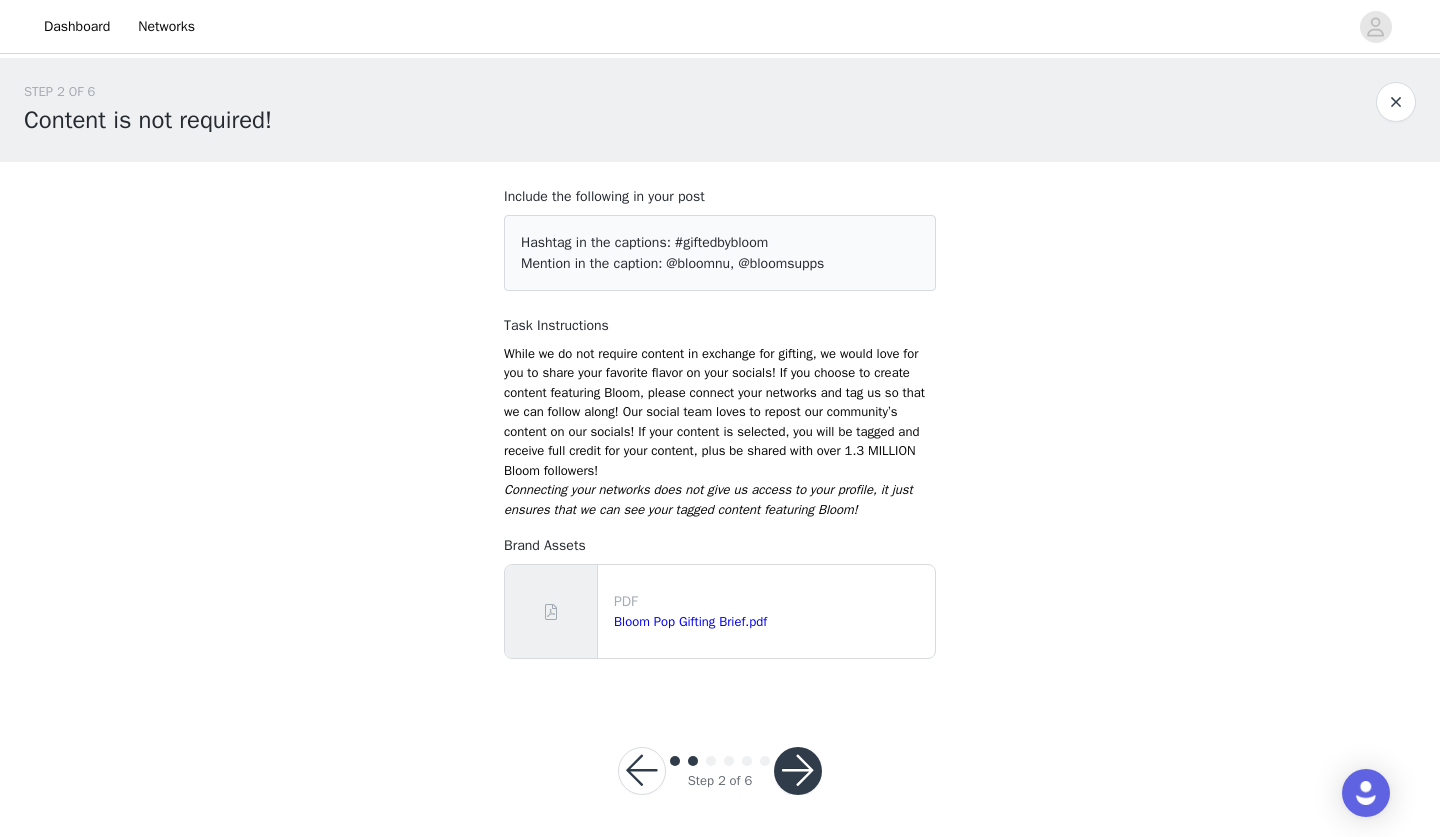 click at bounding box center (798, 771) 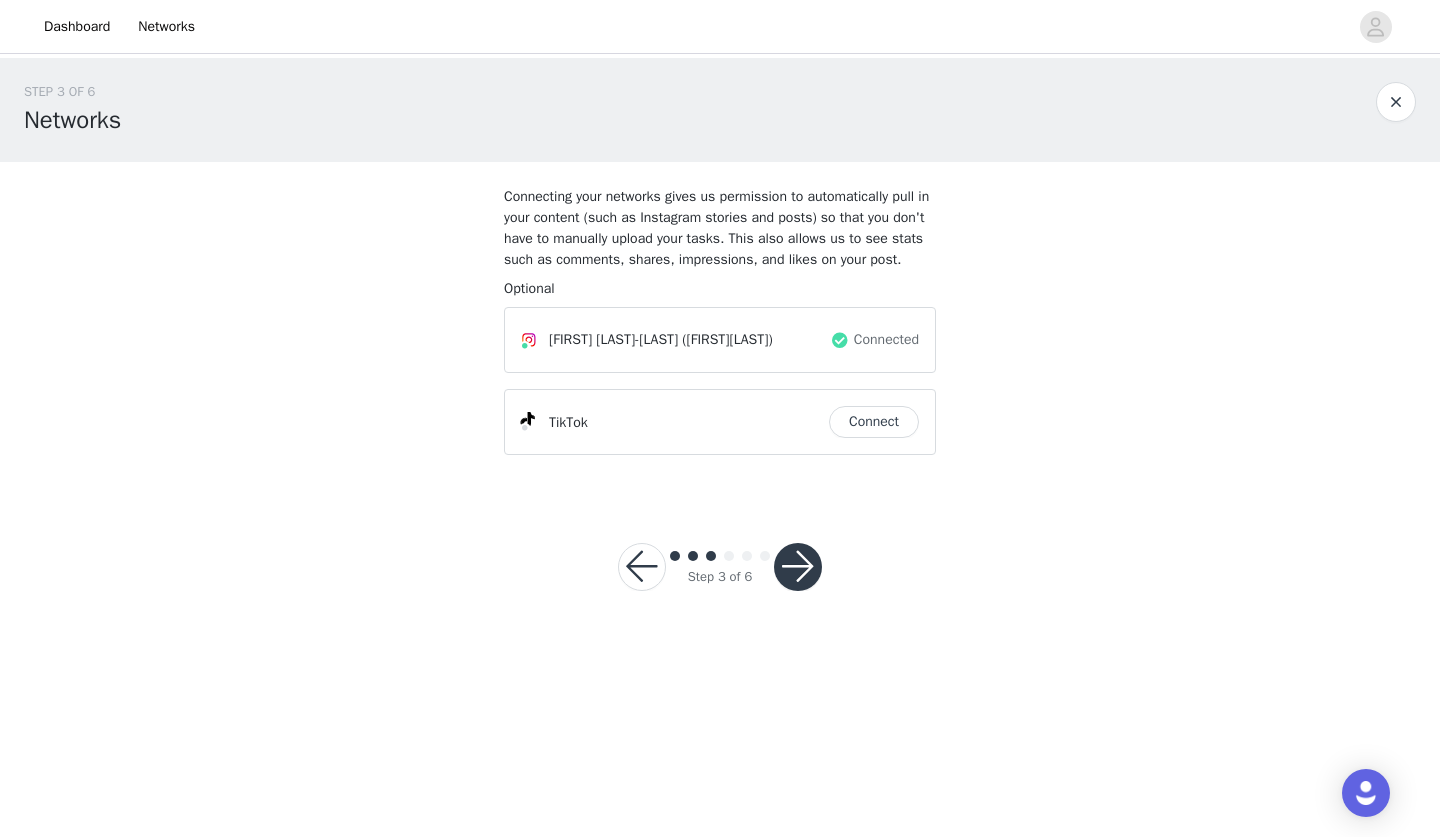 click on "Connect" at bounding box center [874, 422] 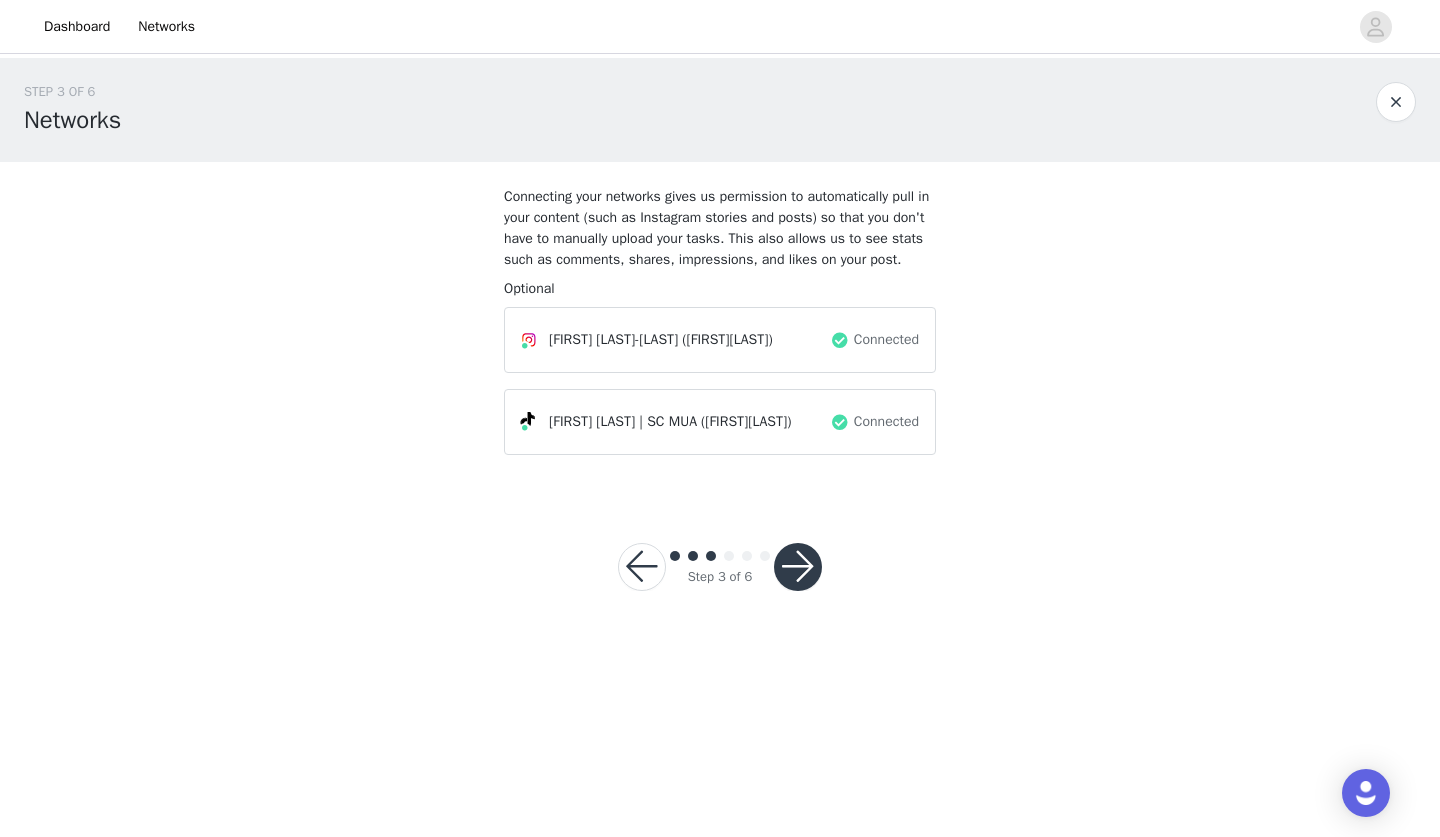 click at bounding box center (798, 567) 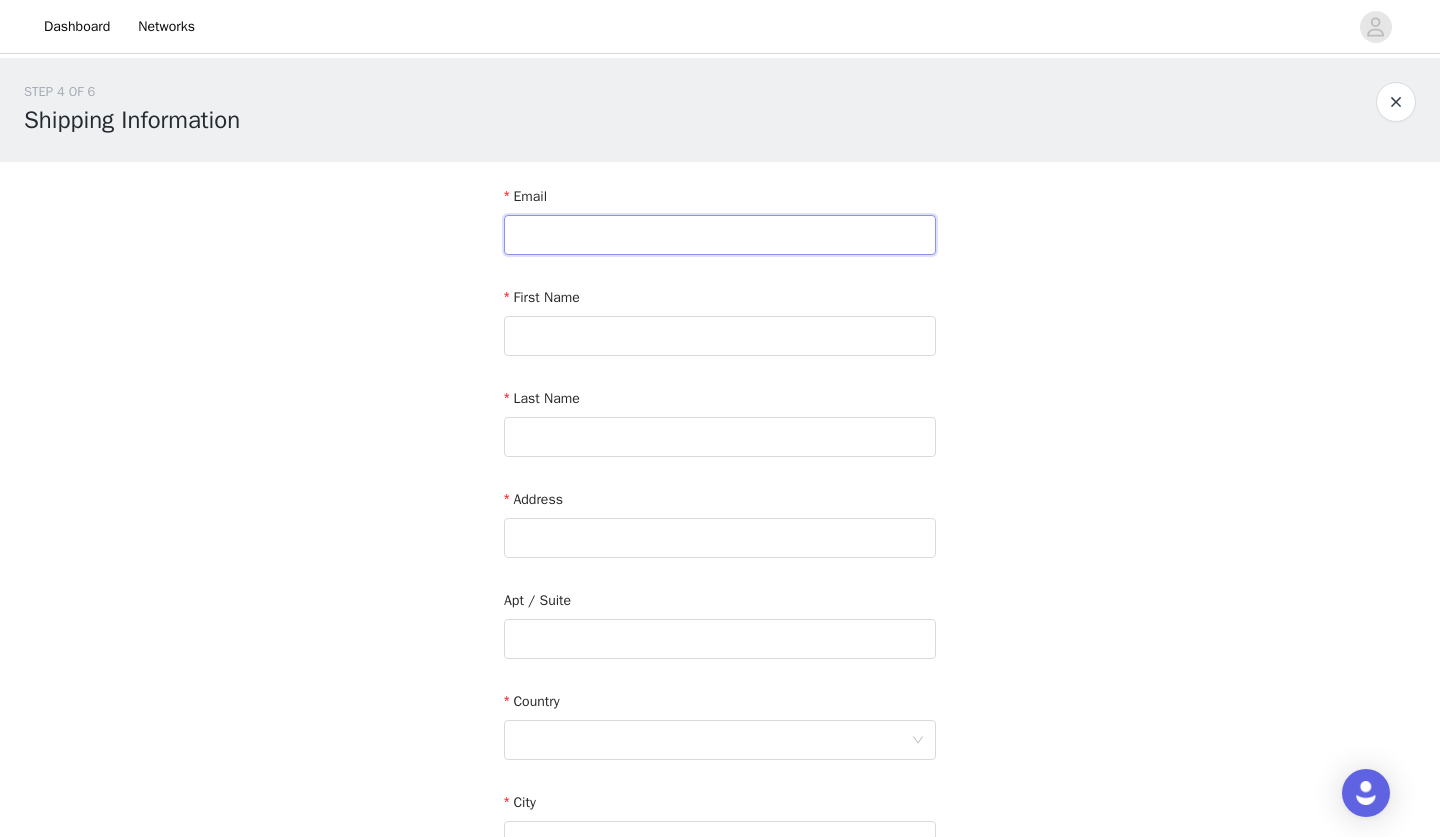 click at bounding box center (720, 235) 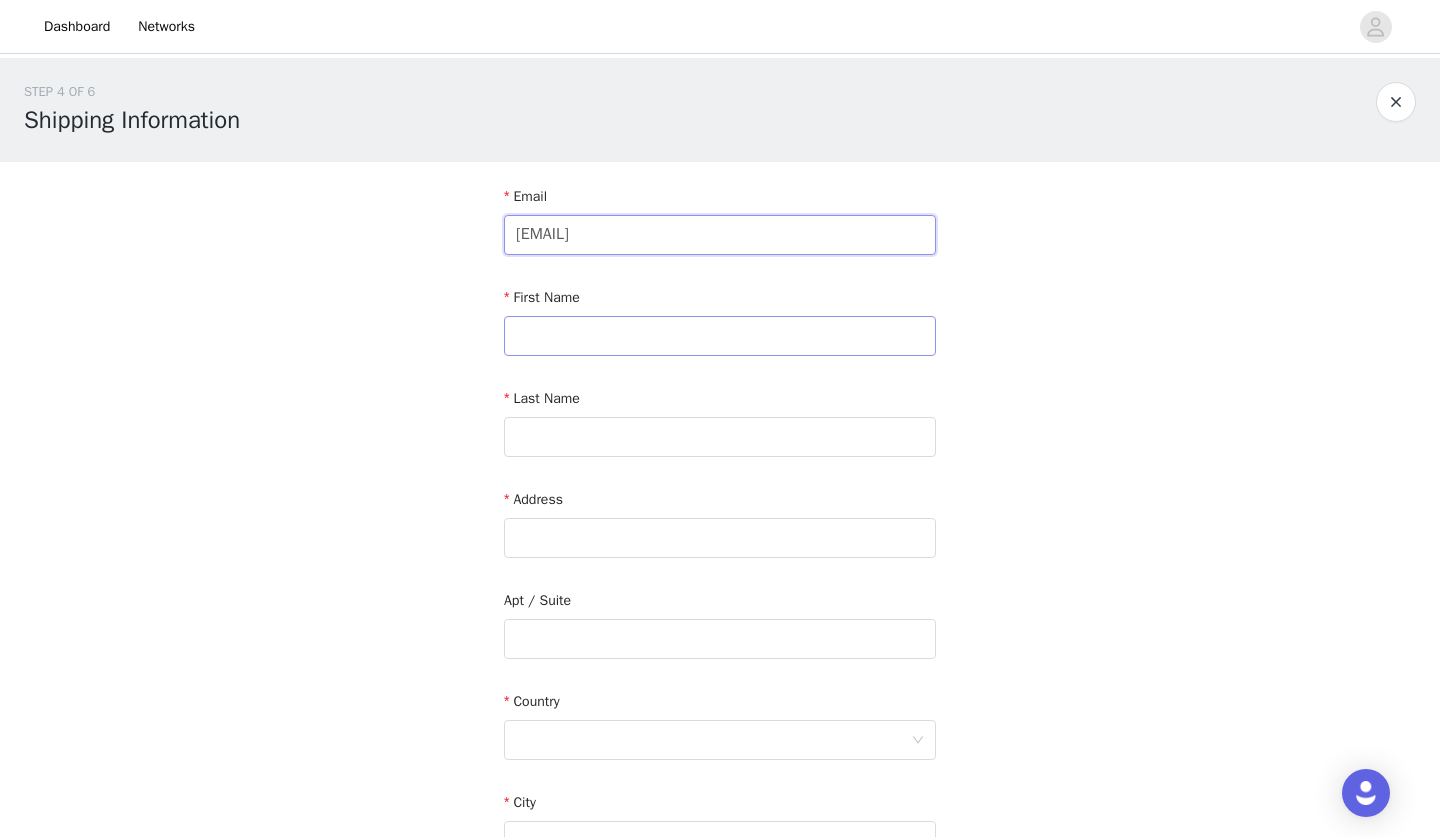 type on "[EMAIL]" 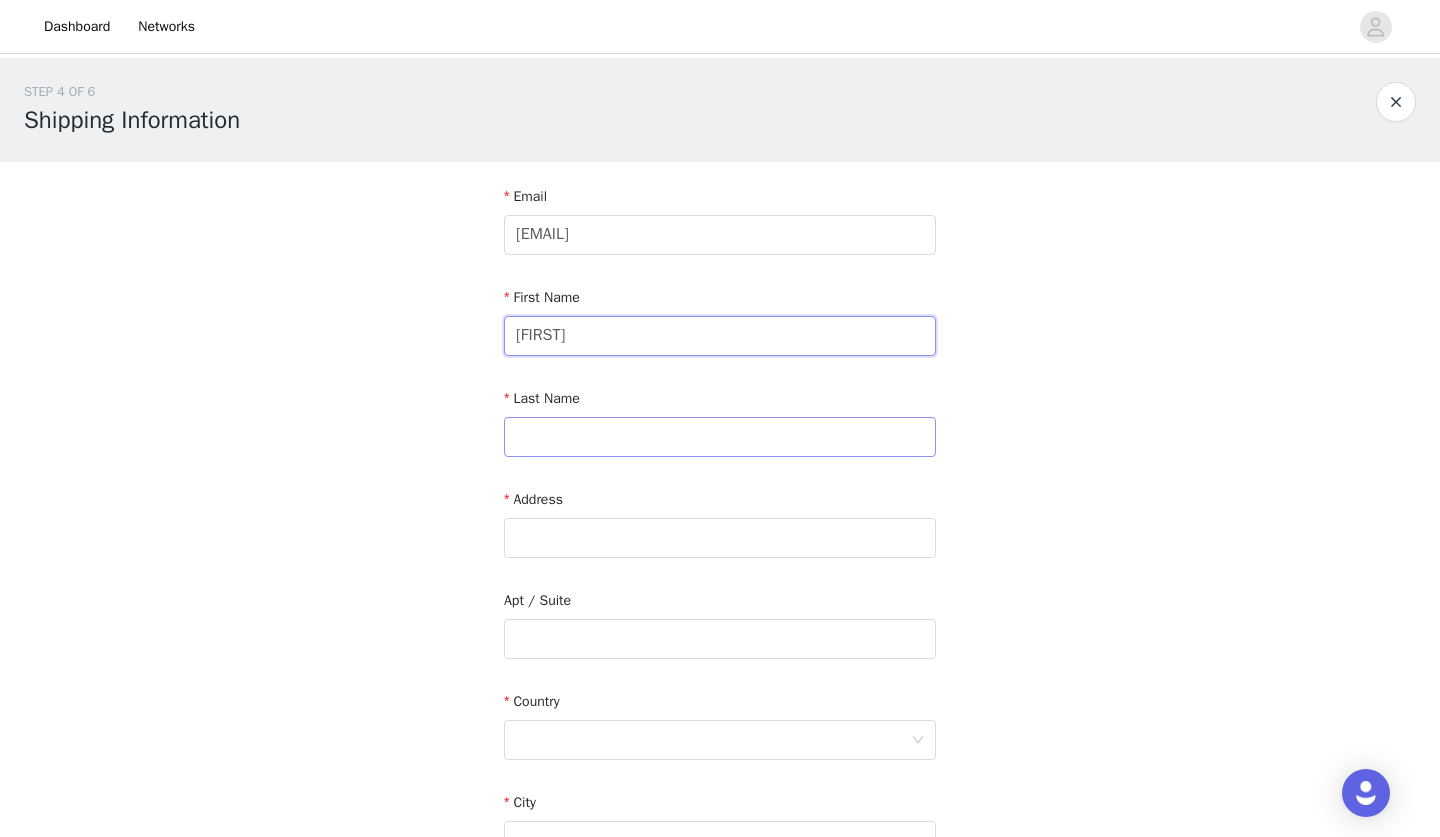 type on "[FIRST]" 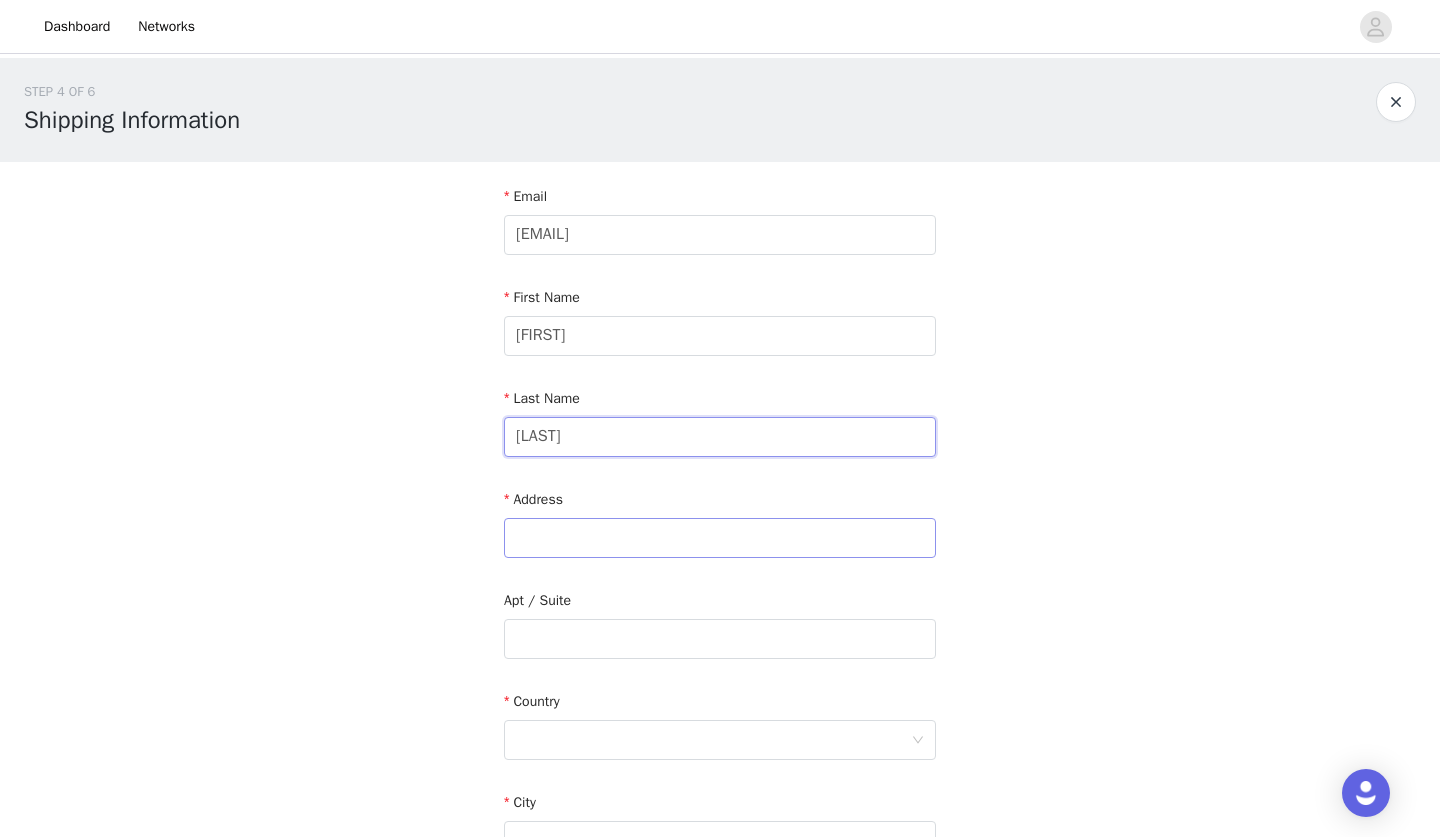 type on "[LAST]" 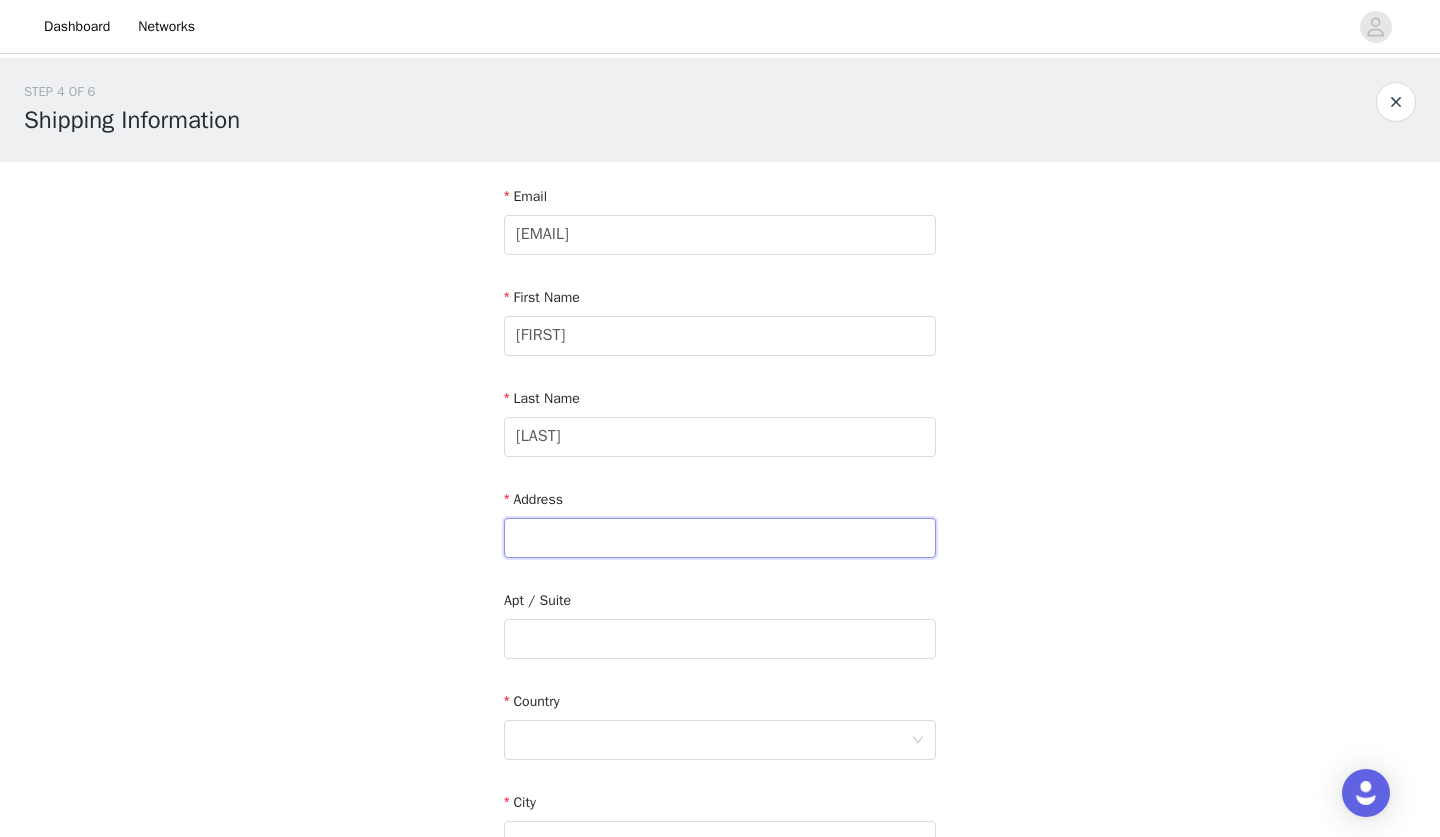 click at bounding box center (720, 538) 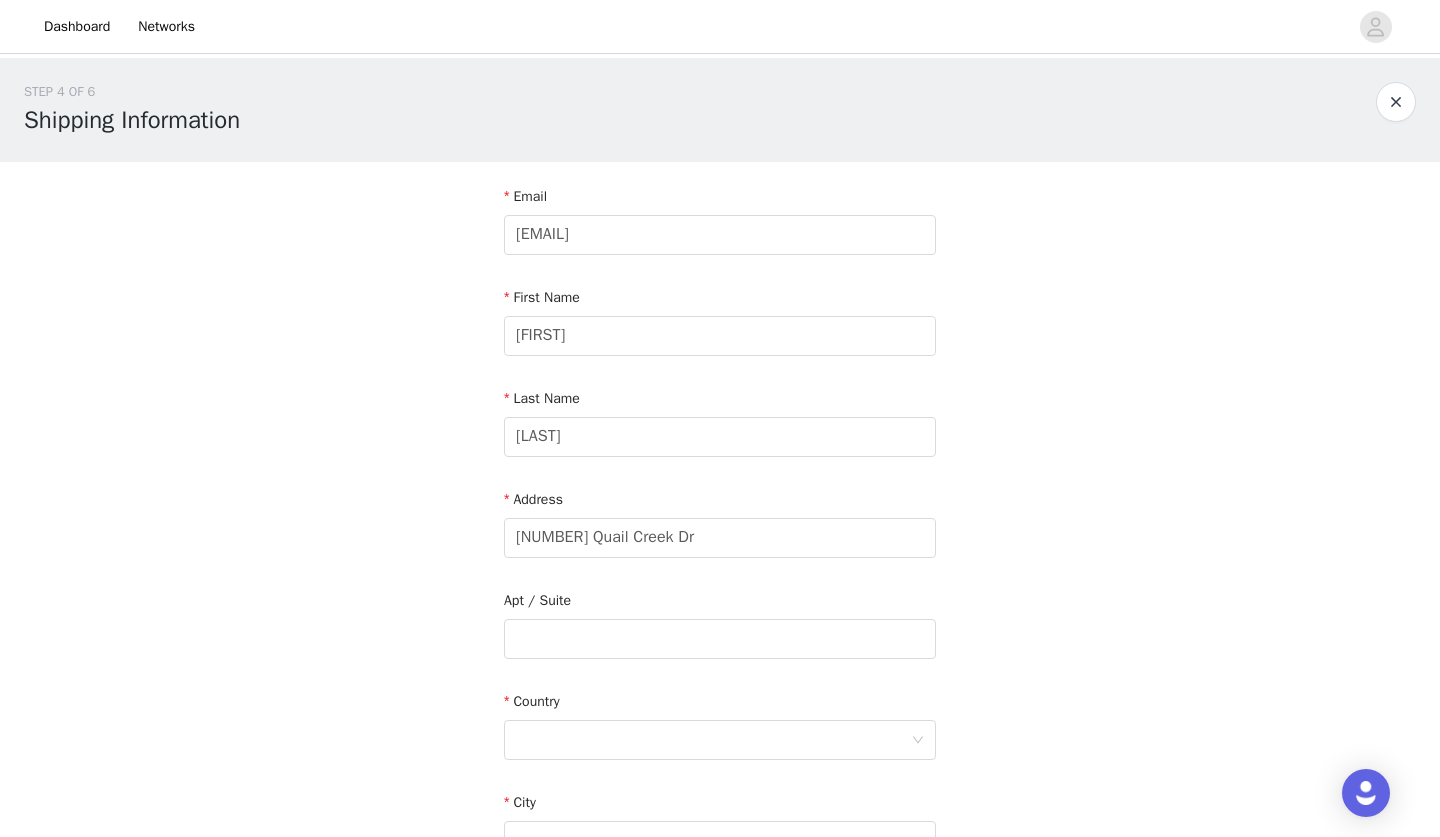 click on "Apt / Suite" at bounding box center (720, 604) 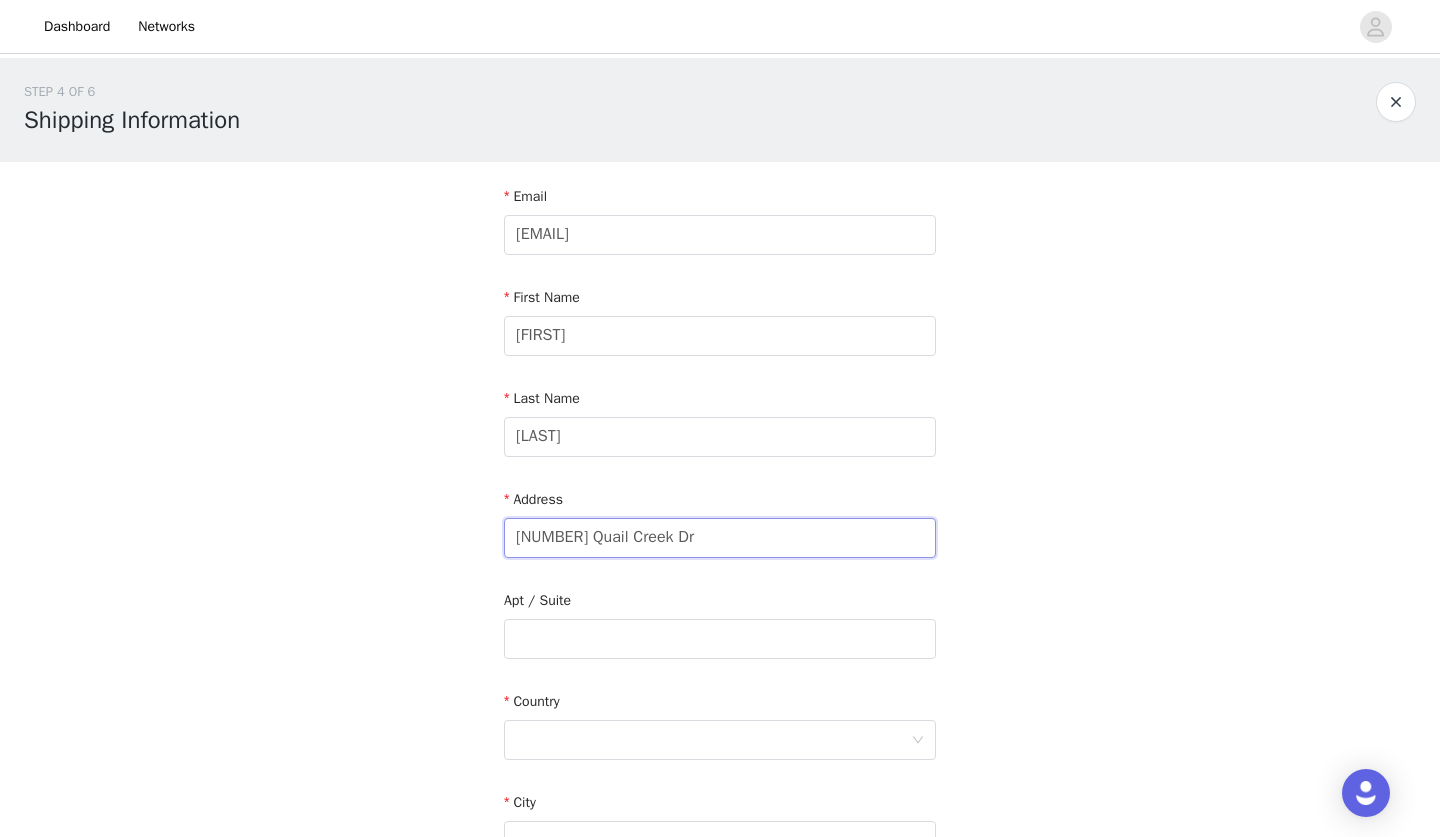 click on "203 Quail Creek Dr" at bounding box center (720, 538) 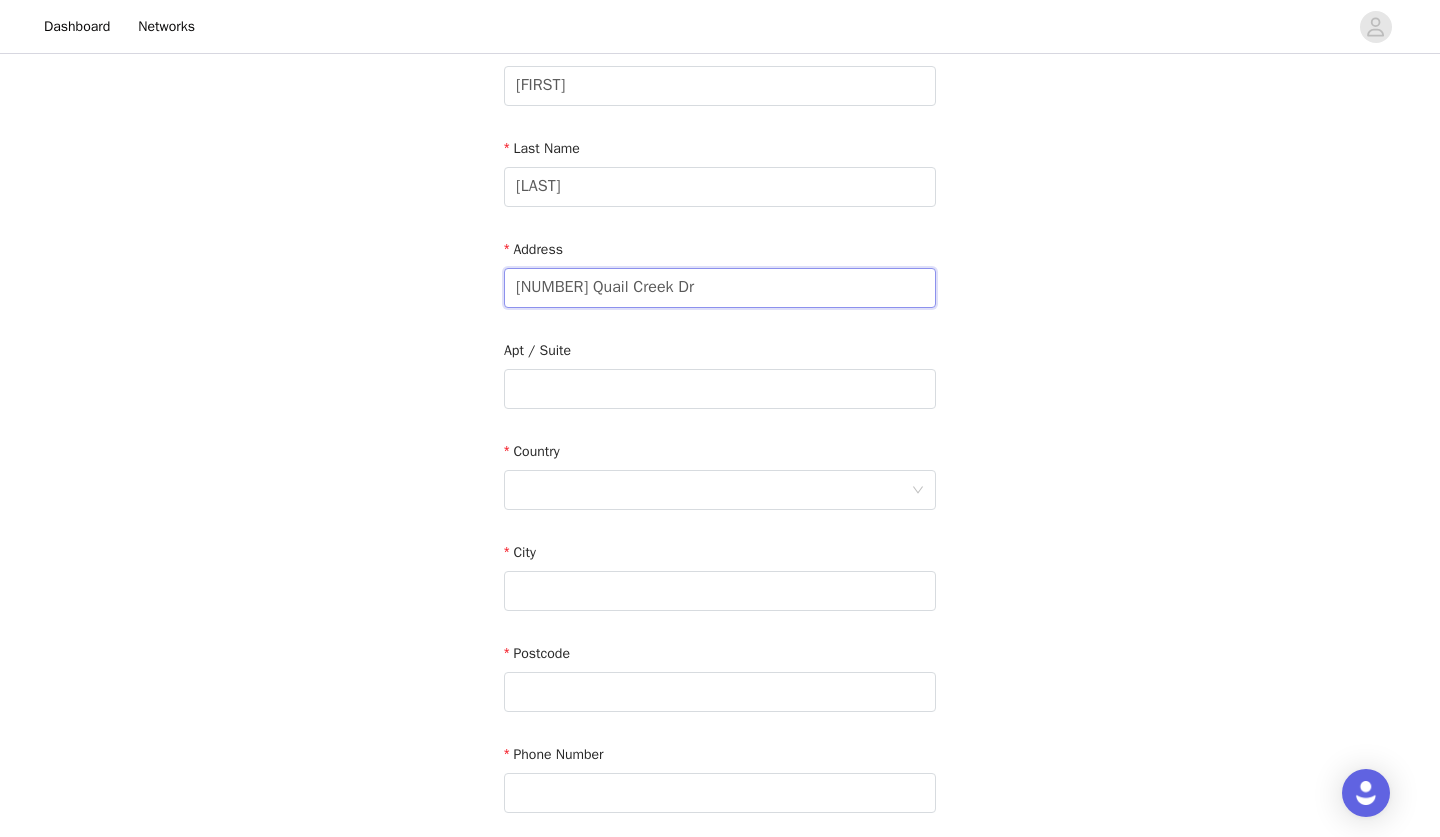 scroll, scrollTop: 252, scrollLeft: 0, axis: vertical 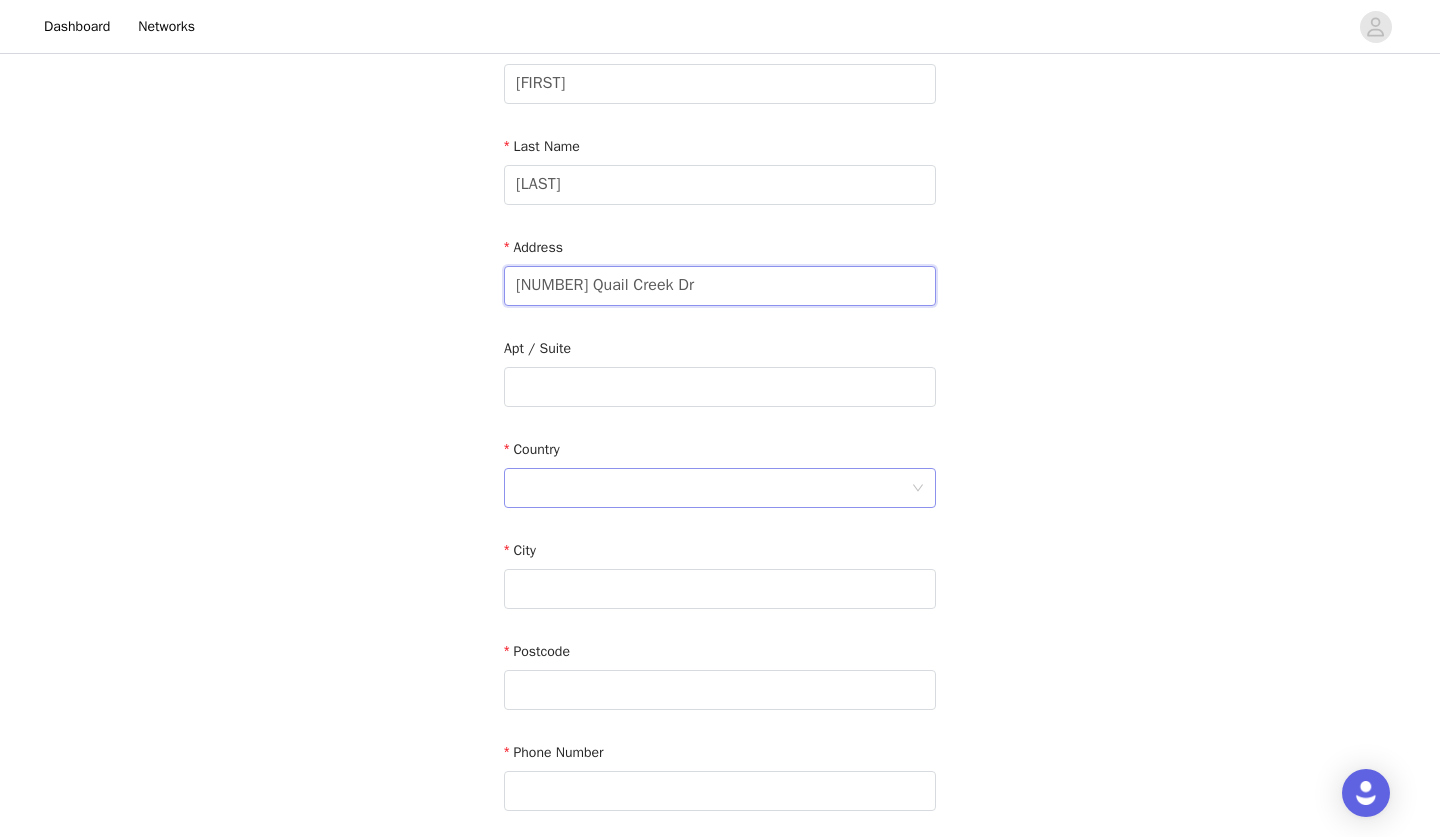 type on "203 Quail Creek Dr" 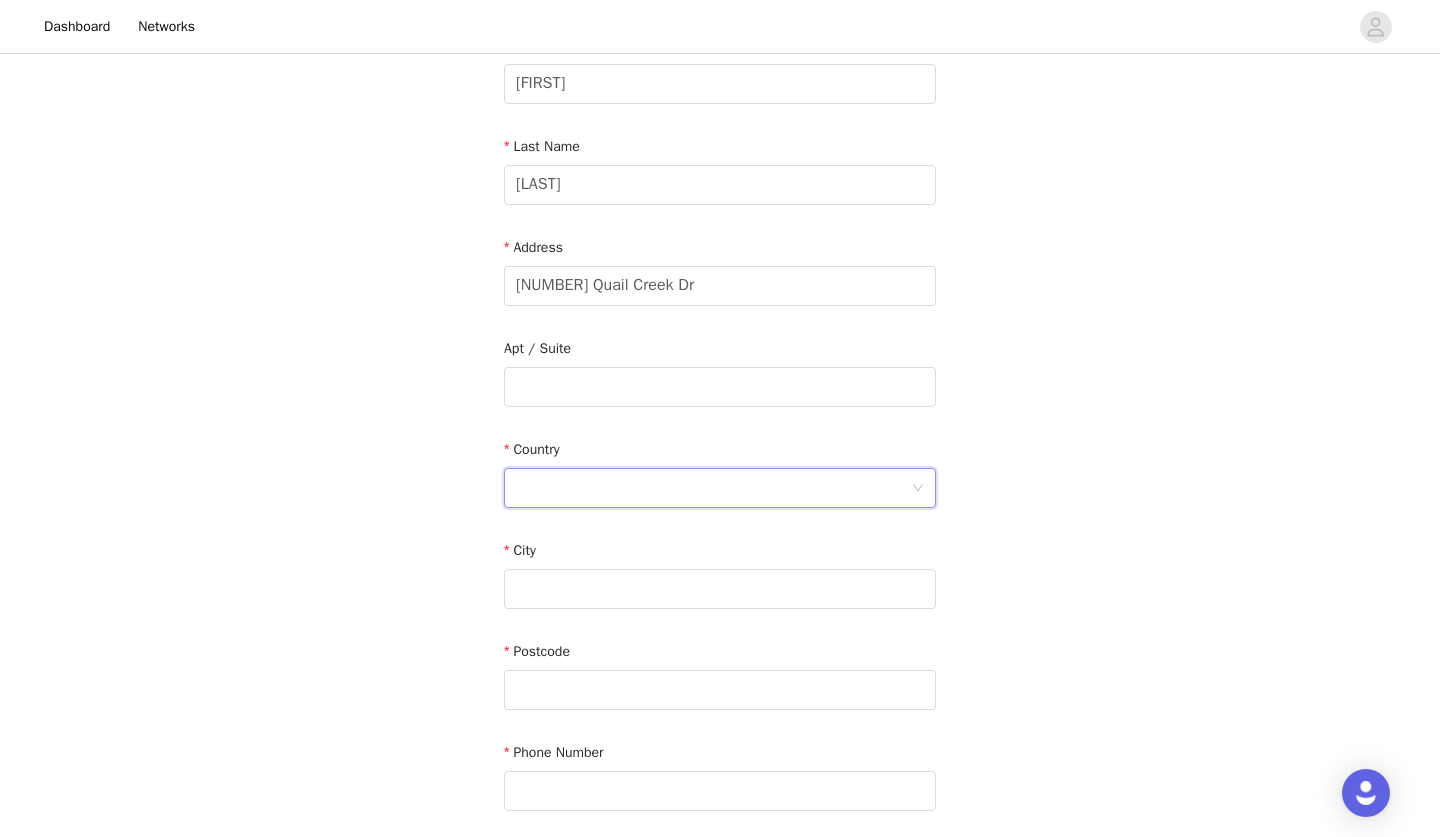 click at bounding box center [713, 488] 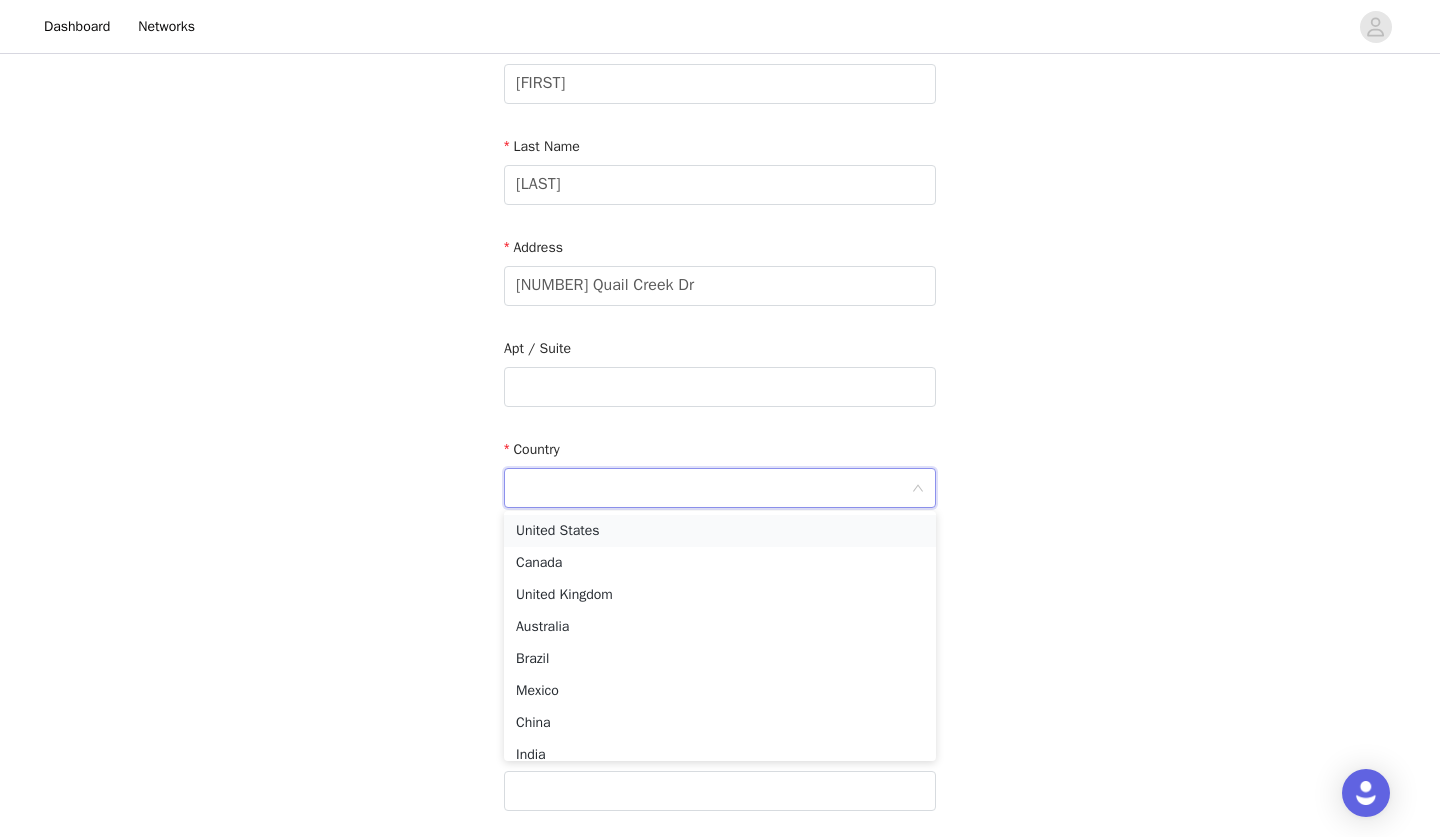 click on "United States" at bounding box center (720, 531) 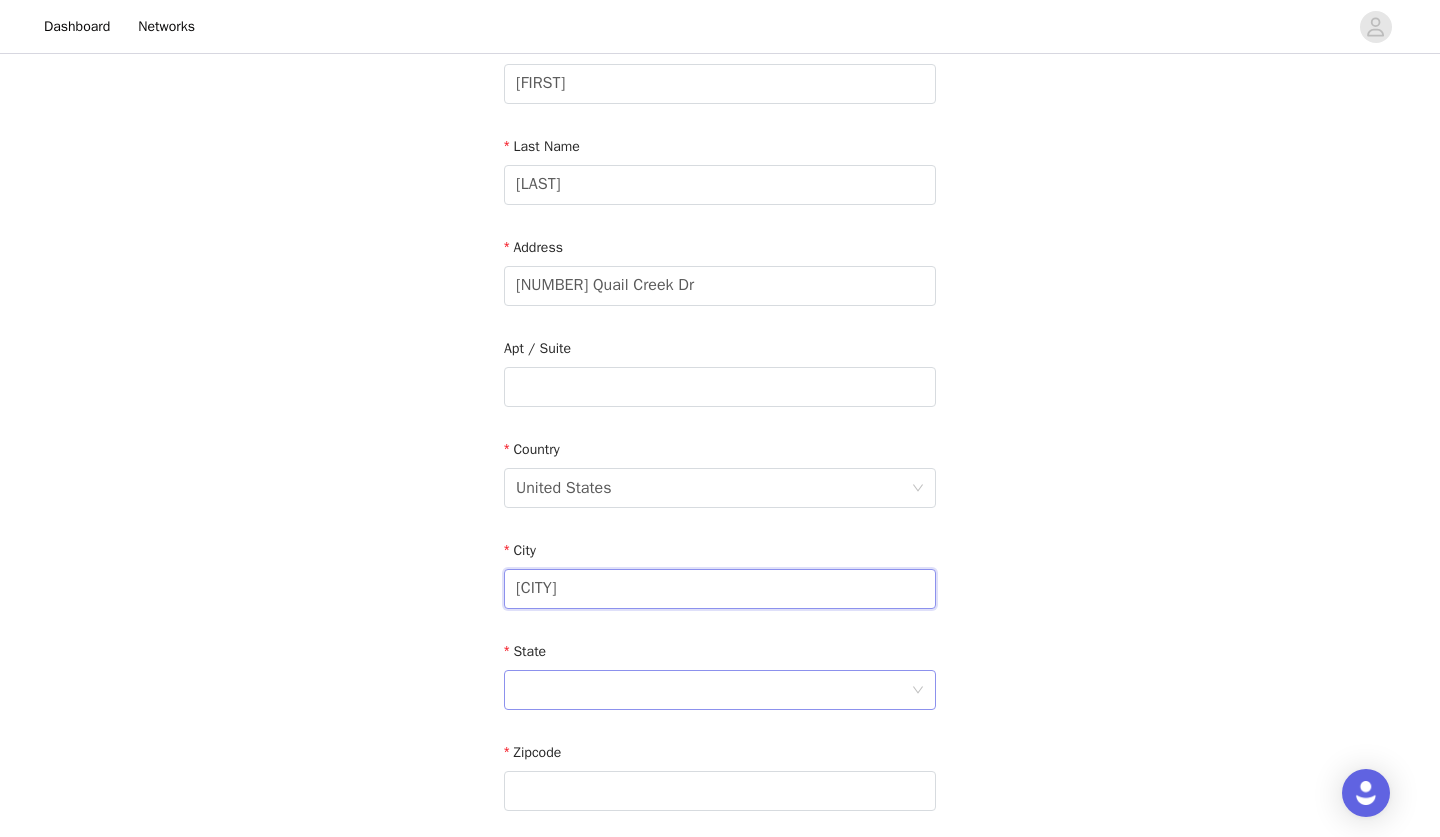type on "Liberty" 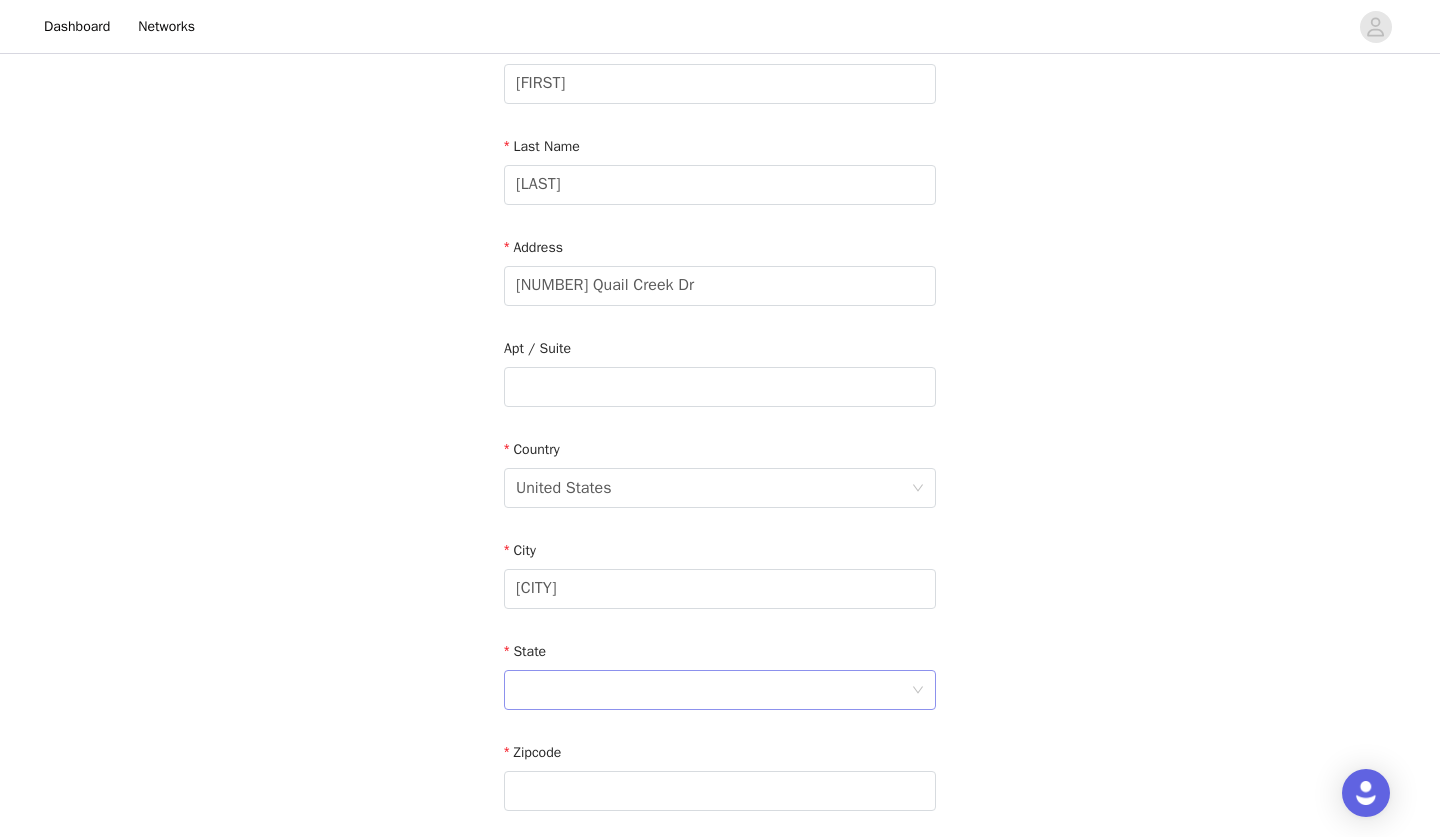click at bounding box center (713, 690) 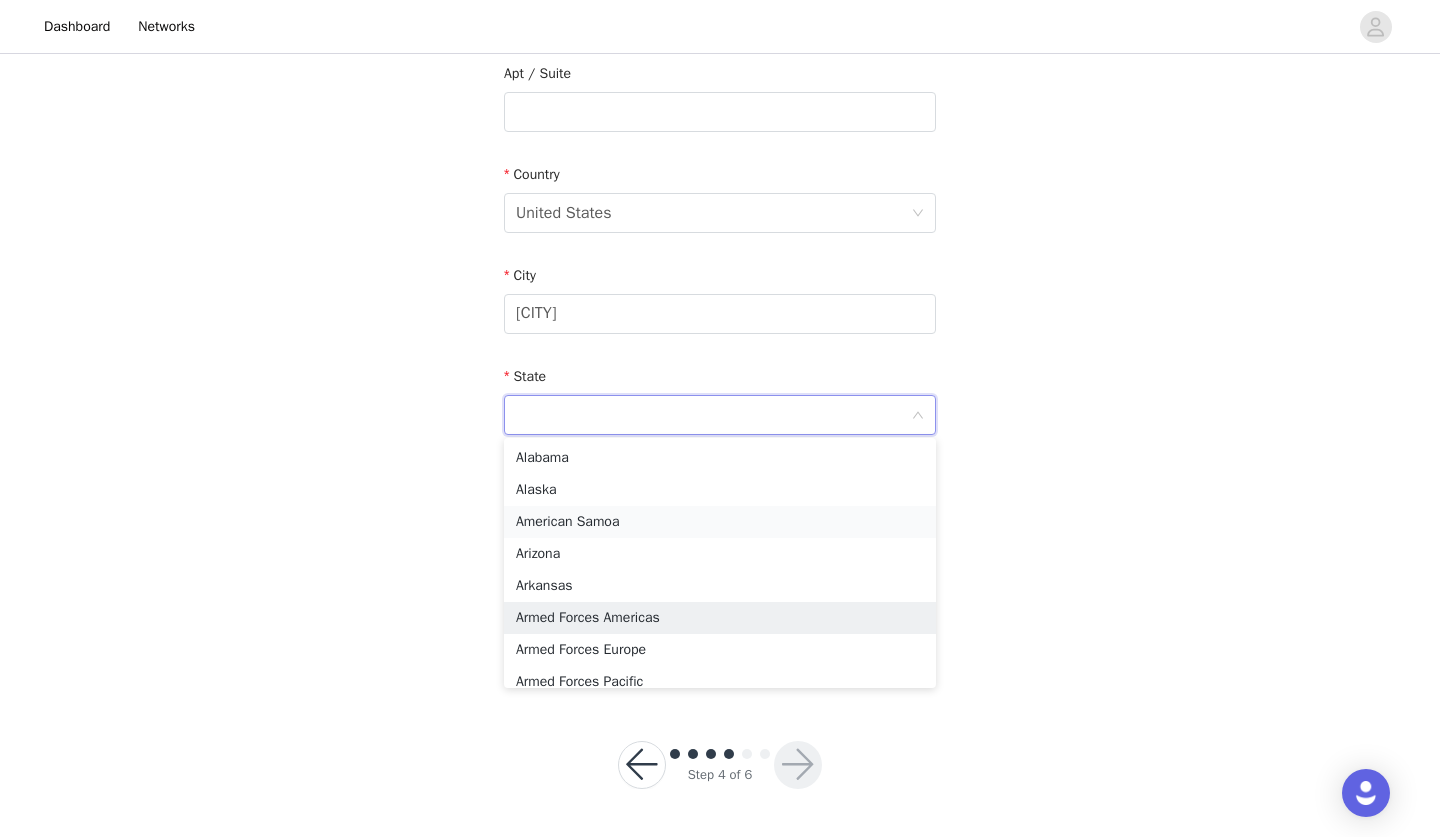 scroll, scrollTop: 526, scrollLeft: 0, axis: vertical 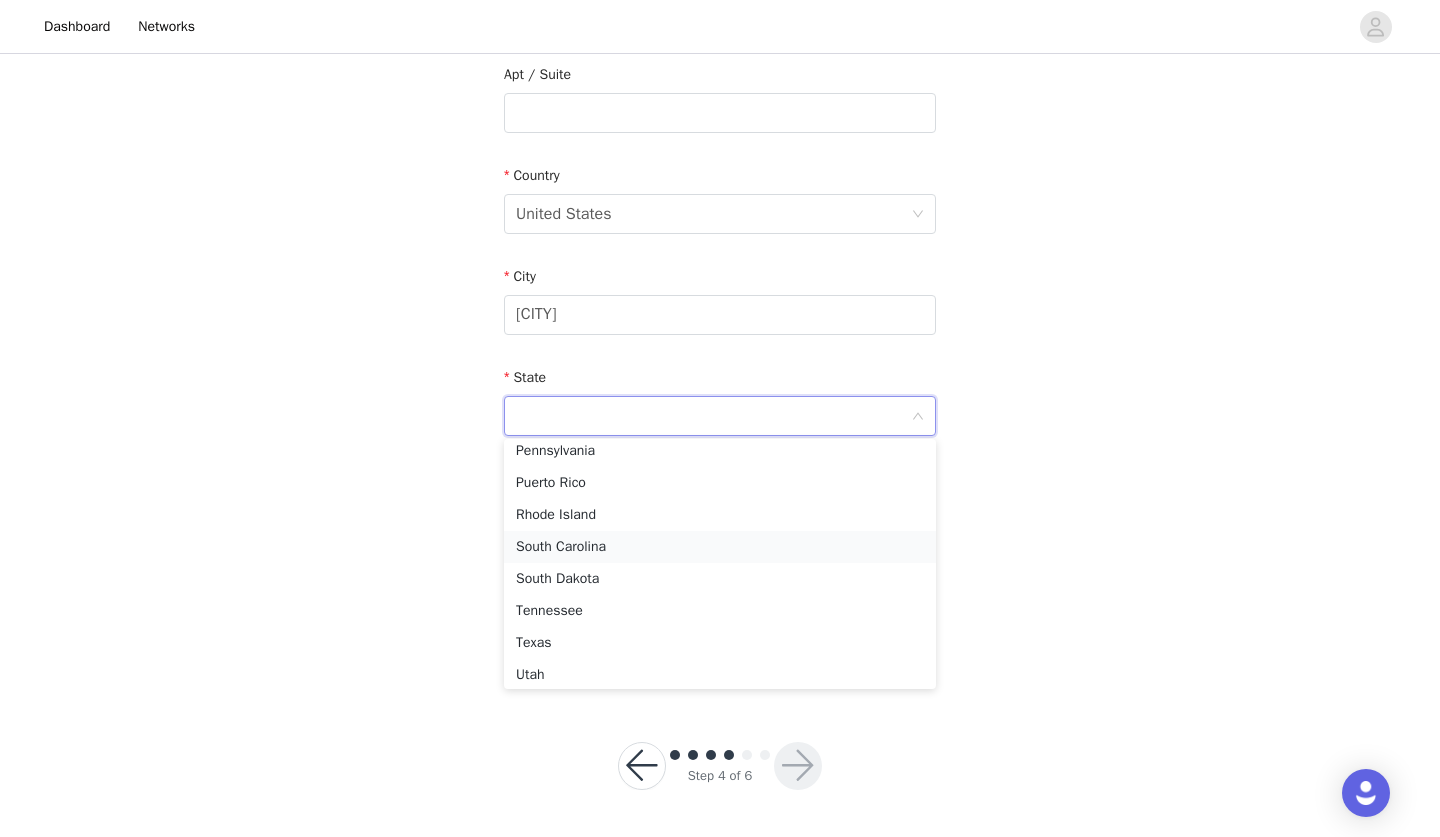 click on "South Carolina" at bounding box center [720, 547] 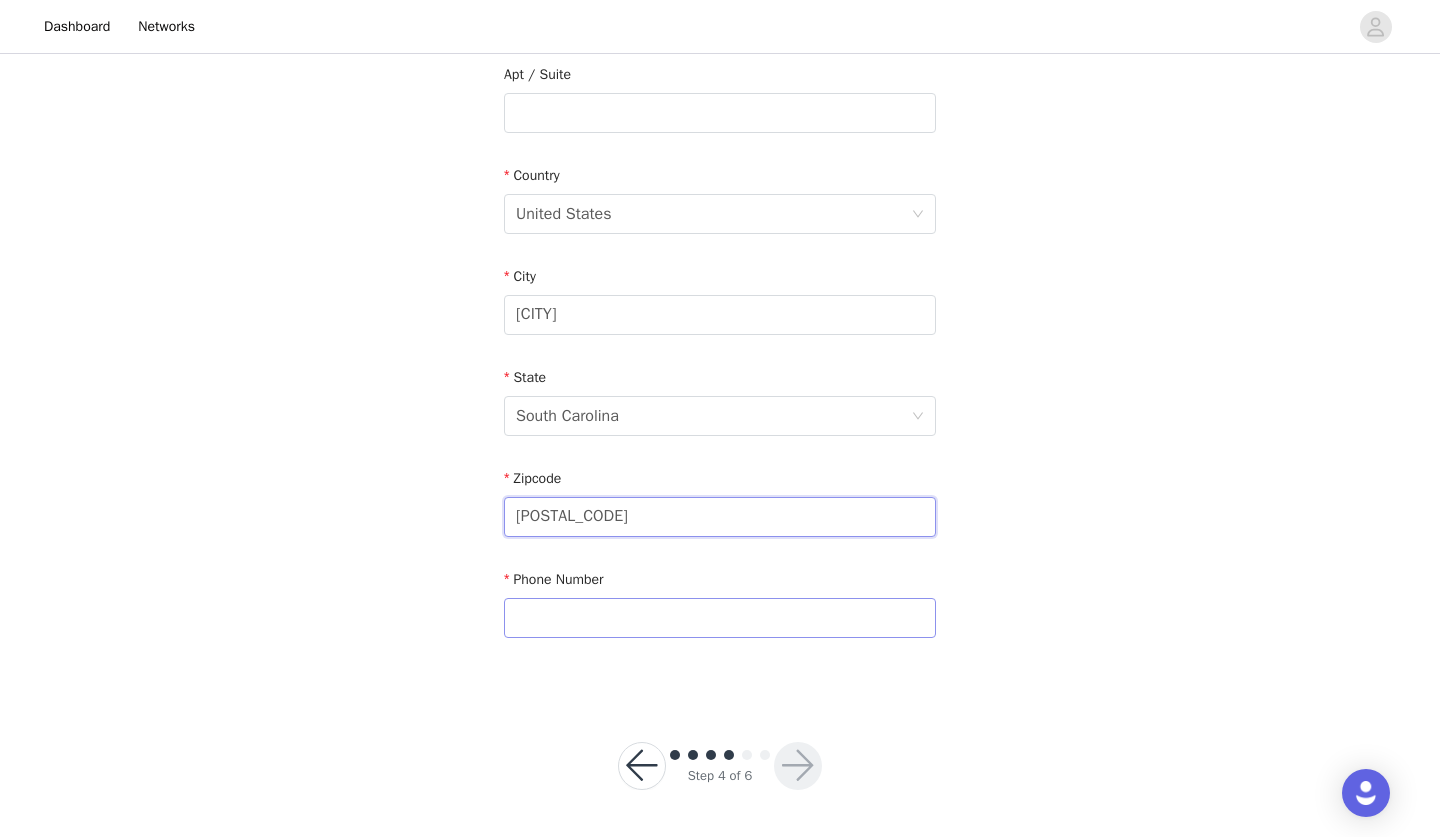 type on "29657" 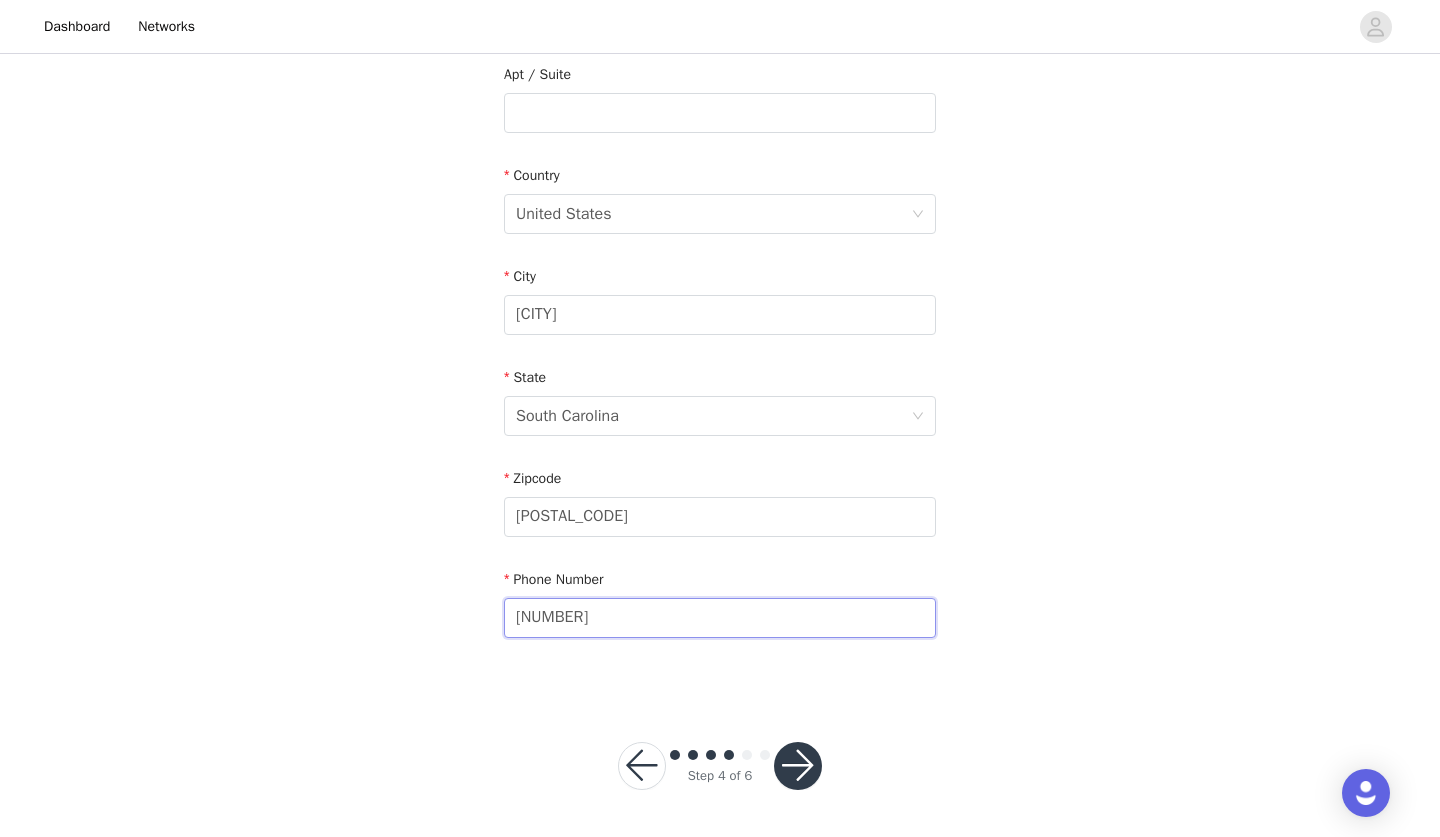 type on "8647203130" 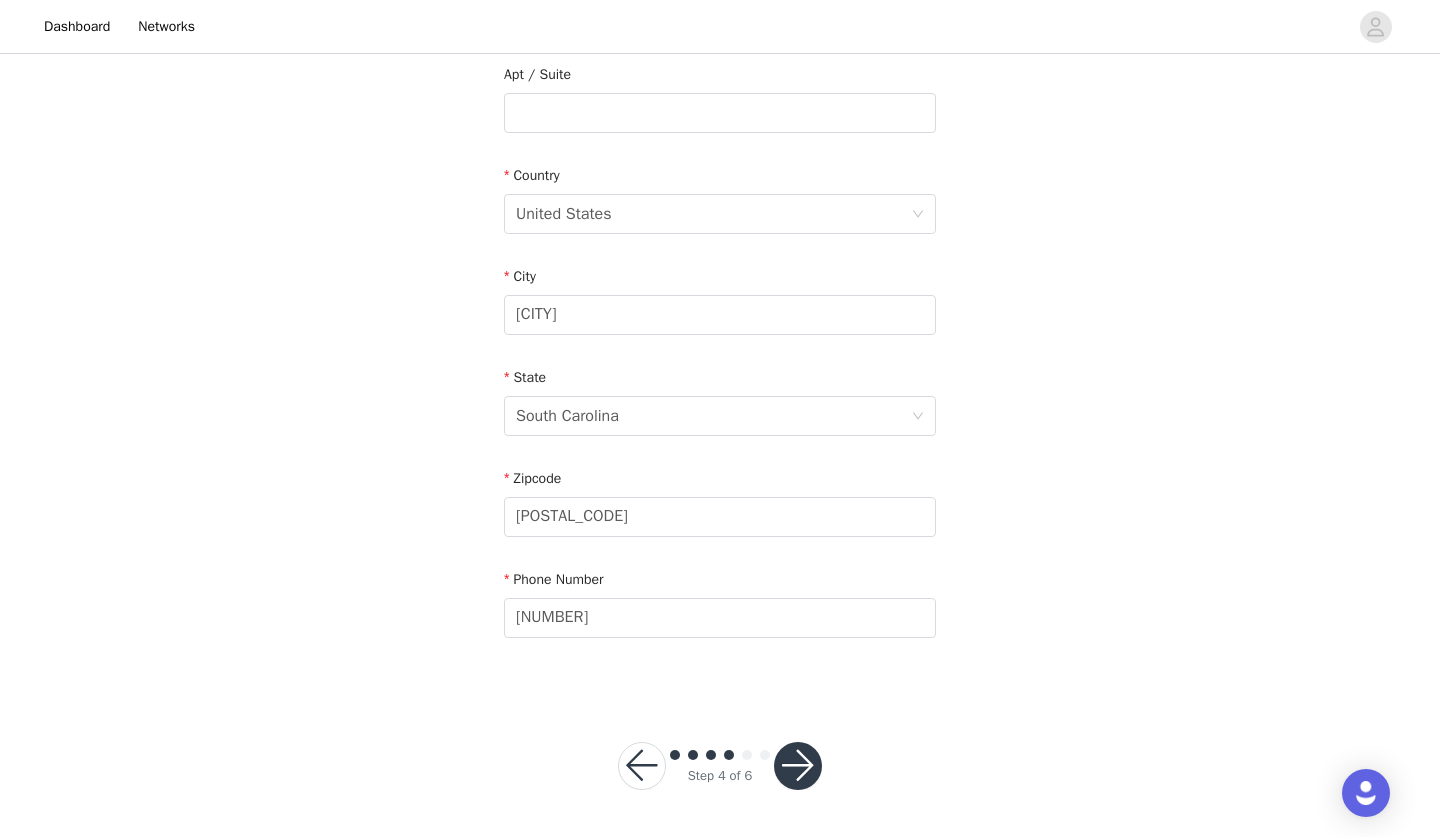 click at bounding box center [798, 766] 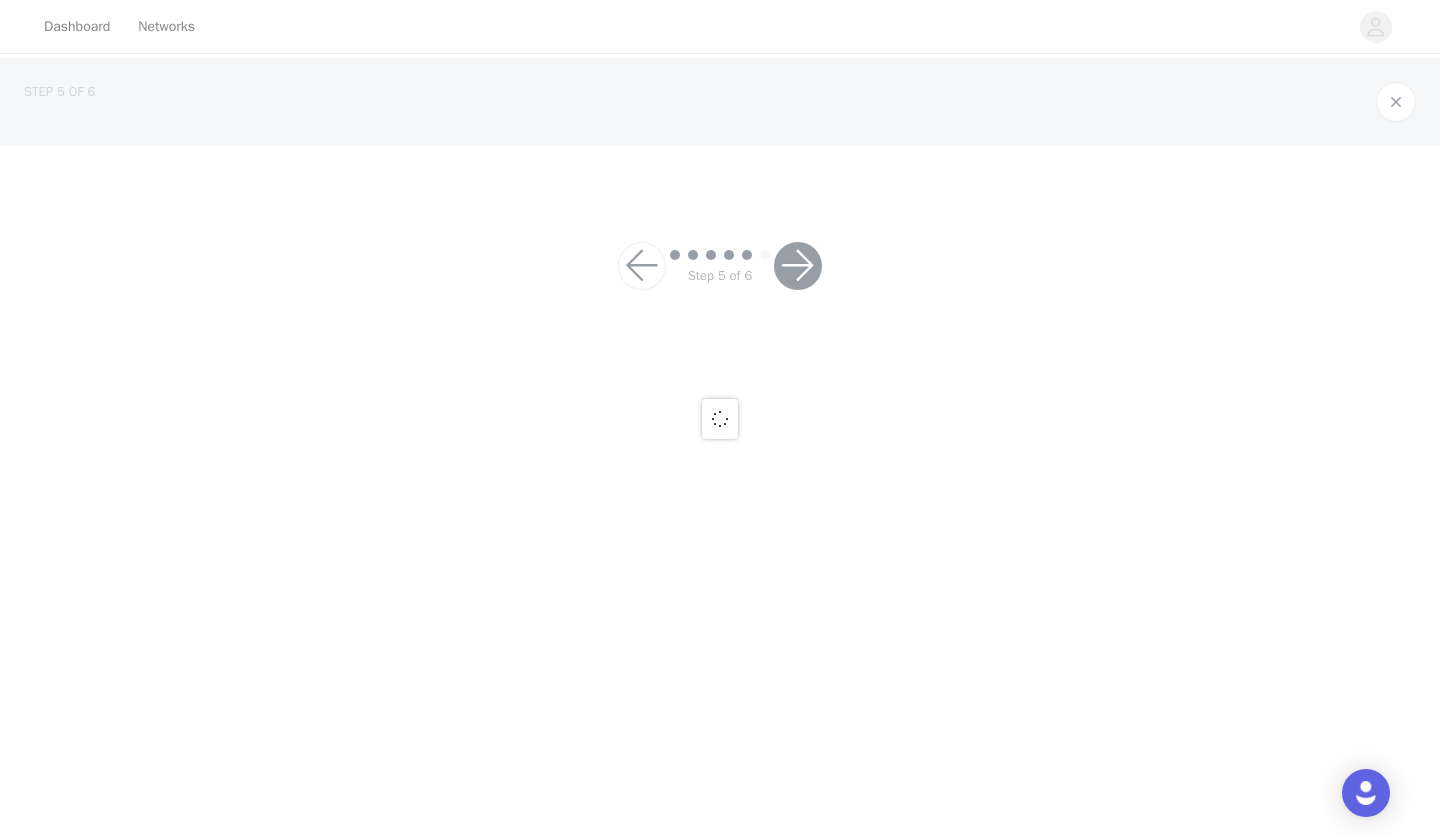 scroll, scrollTop: 0, scrollLeft: 0, axis: both 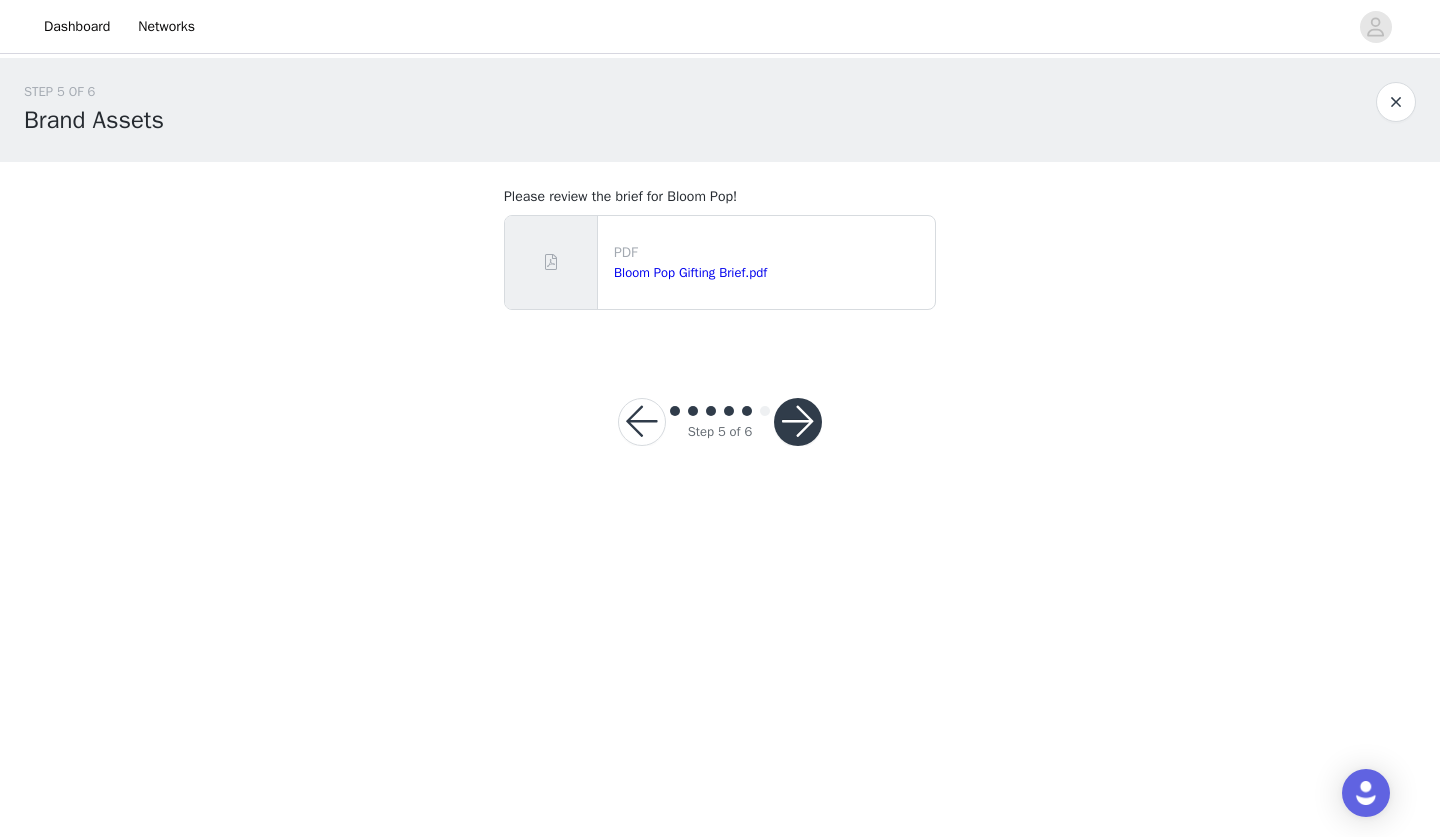 click at bounding box center (798, 422) 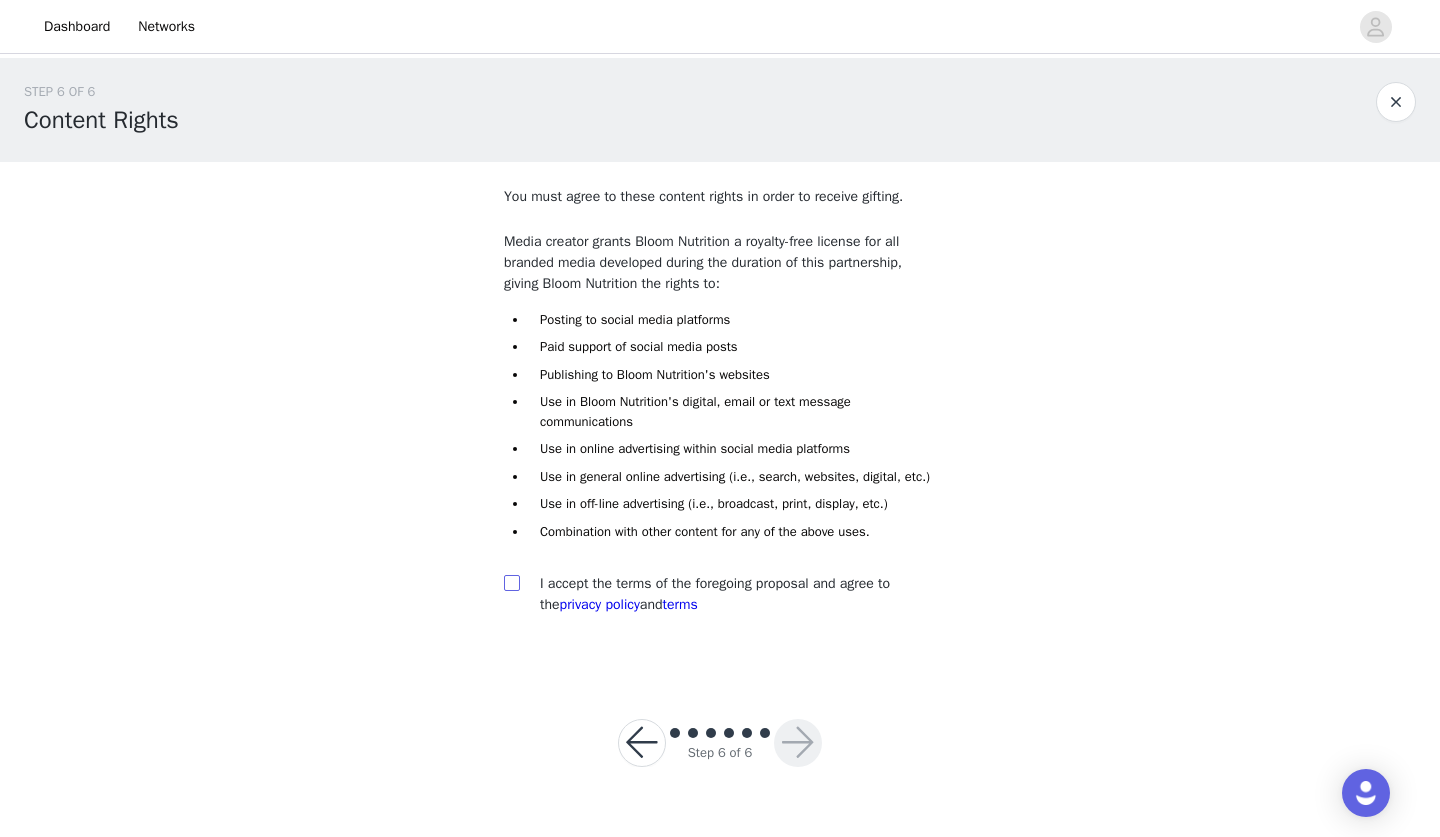 click at bounding box center (511, 582) 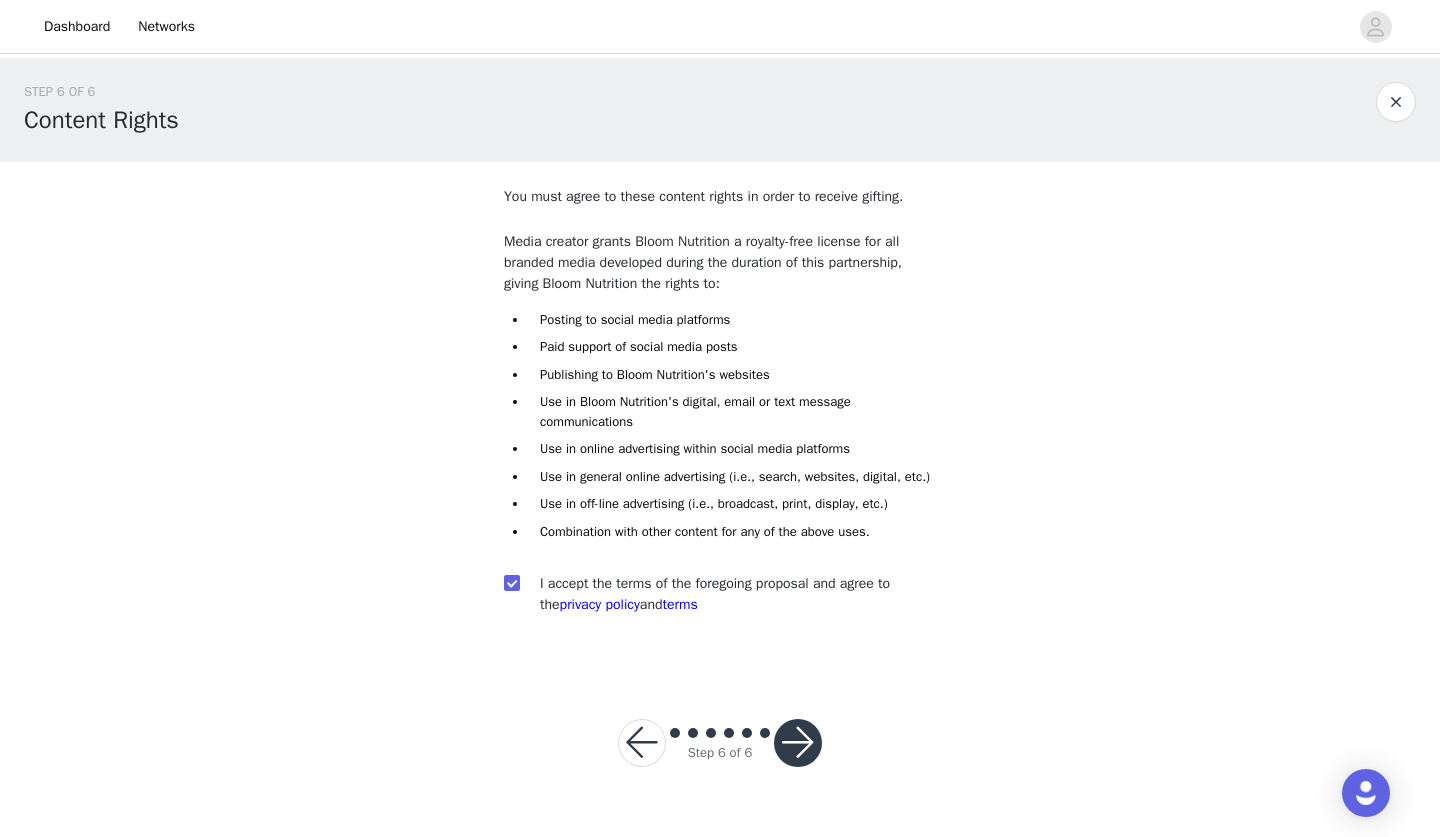 click at bounding box center [798, 743] 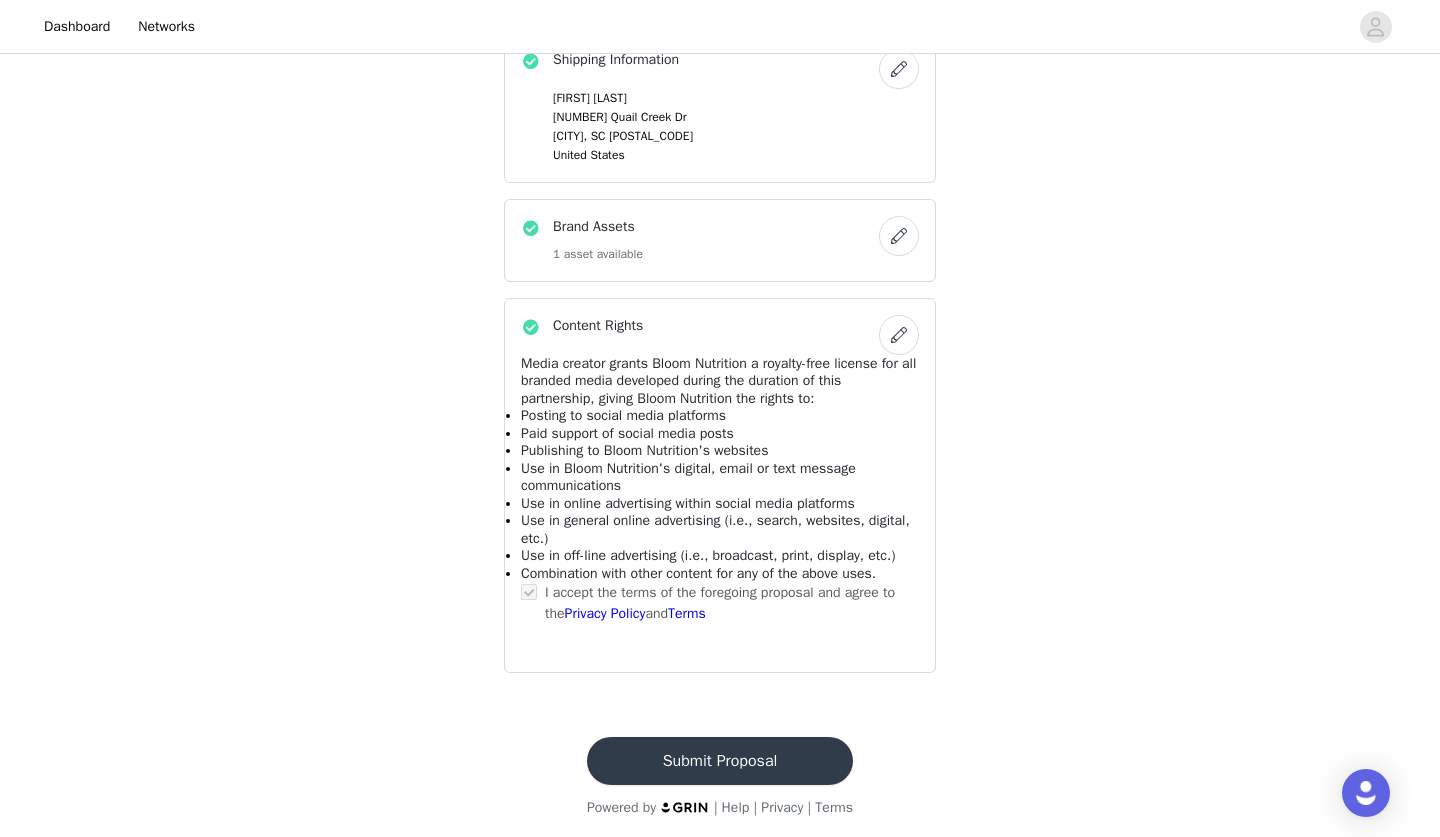 scroll, scrollTop: 691, scrollLeft: 0, axis: vertical 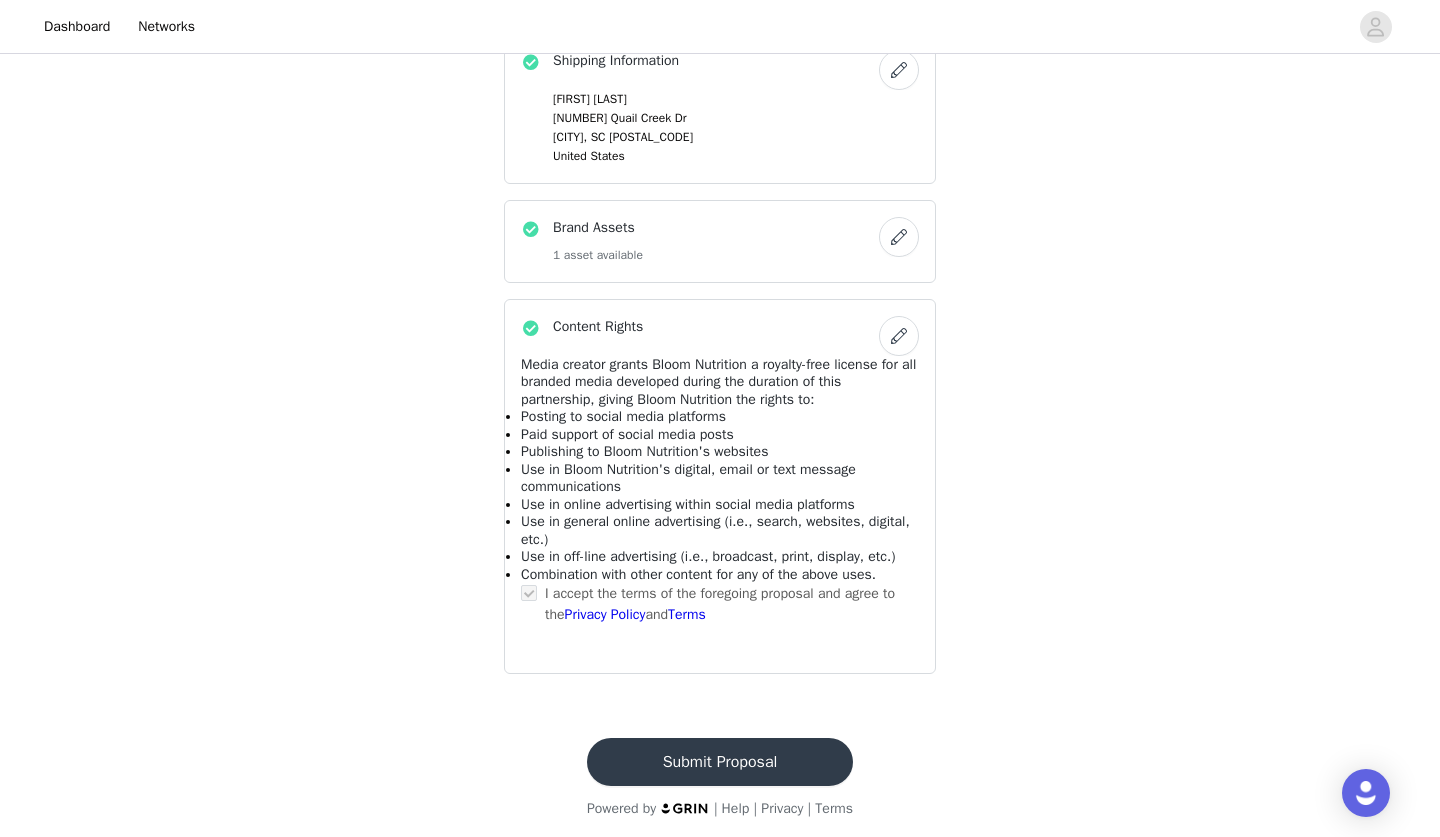 click on "Submit Proposal" at bounding box center [720, 762] 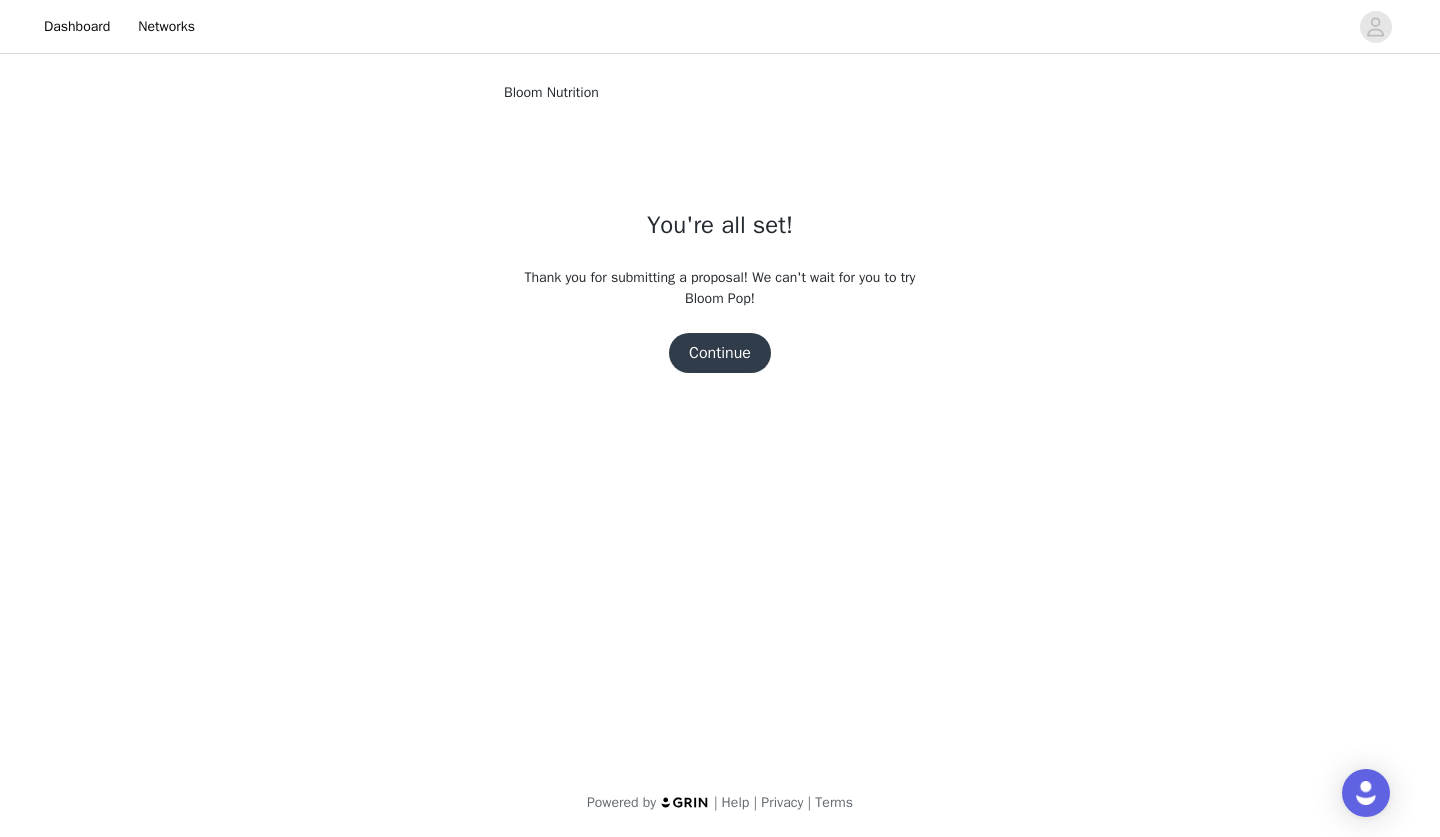 scroll, scrollTop: 0, scrollLeft: 0, axis: both 